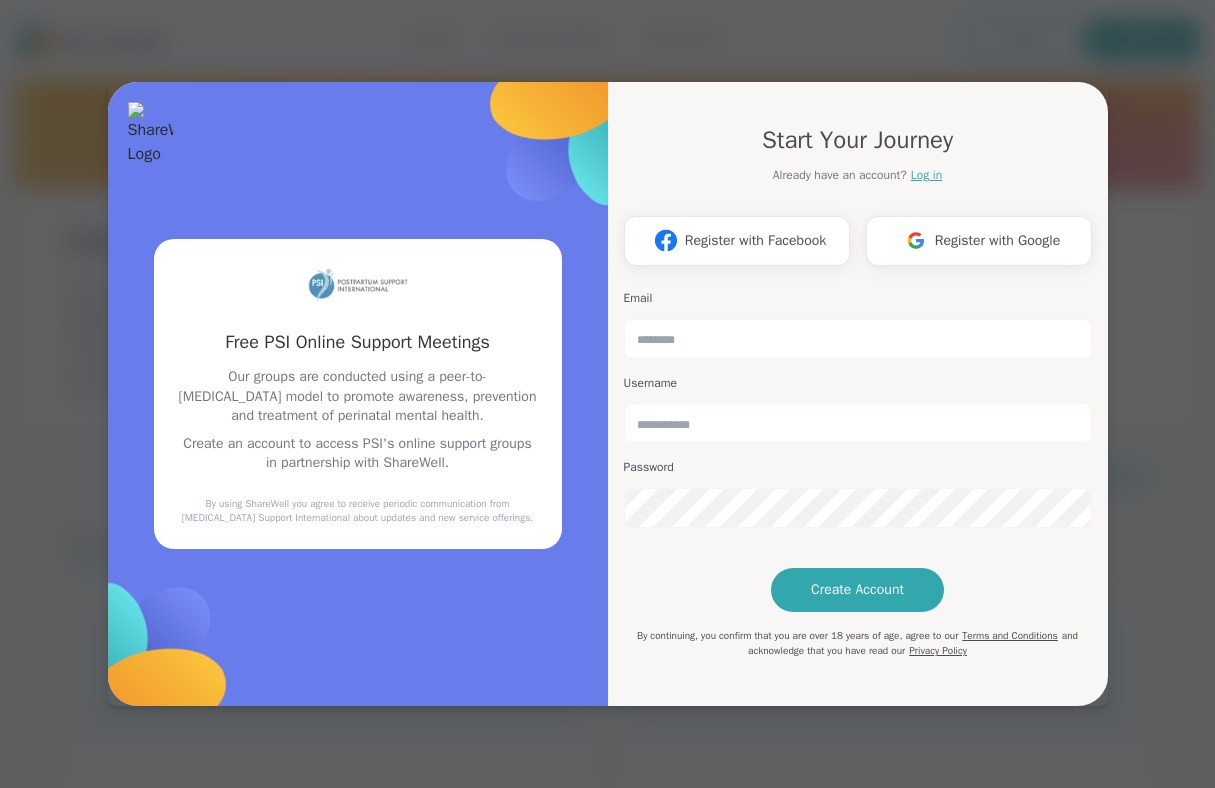 scroll, scrollTop: 0, scrollLeft: 0, axis: both 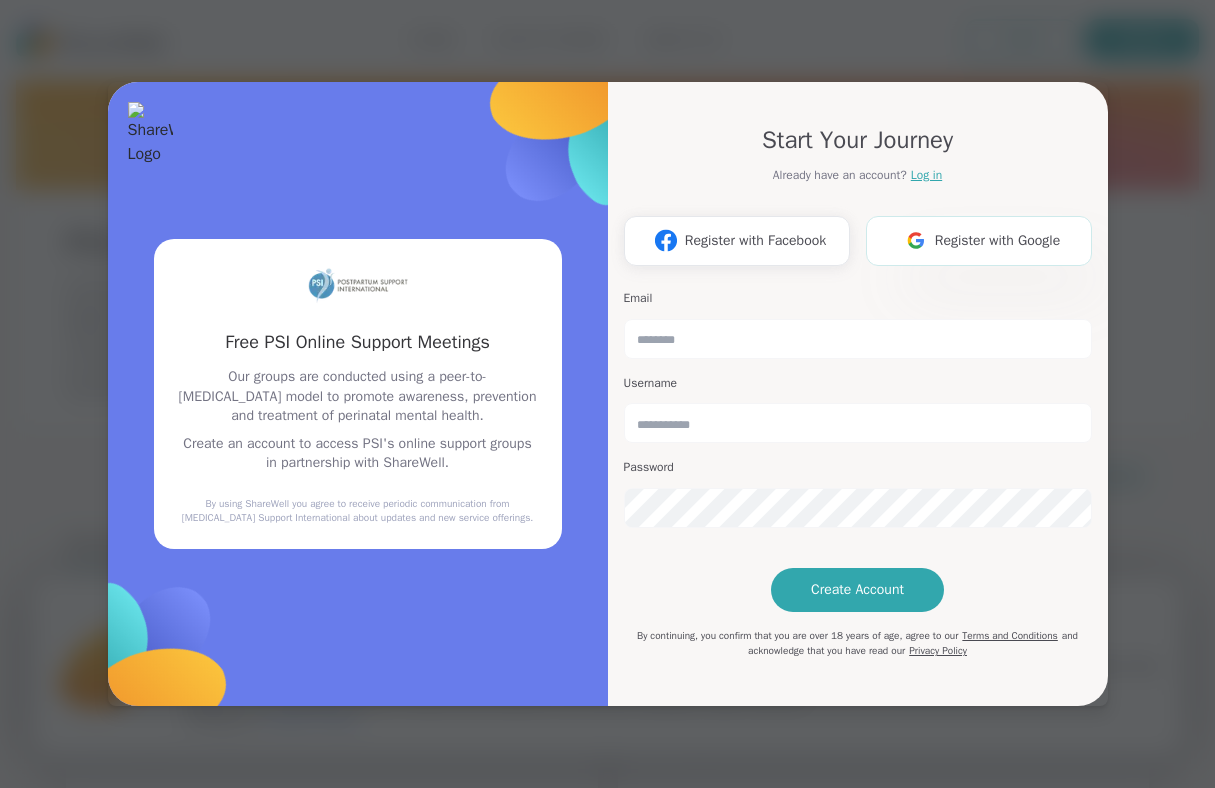 click on "Register with Google" at bounding box center (998, 240) 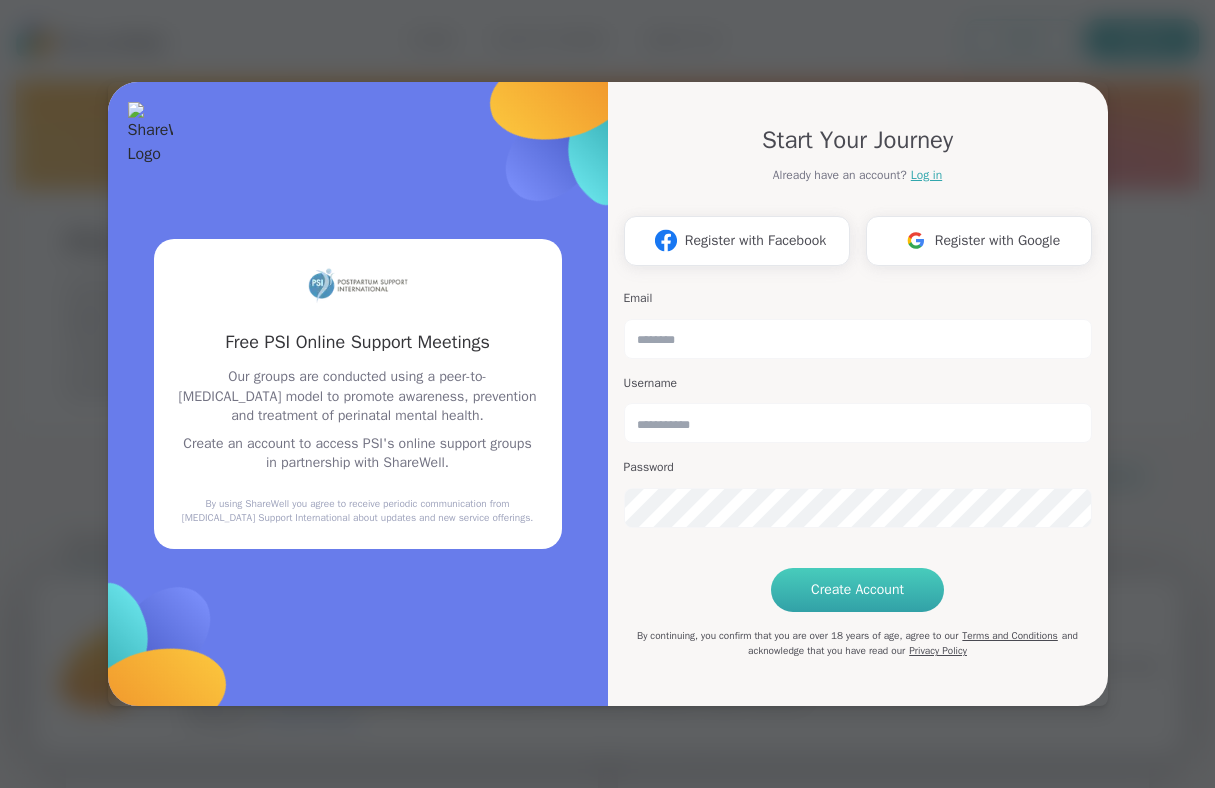 click on "Create Account" at bounding box center (857, 590) 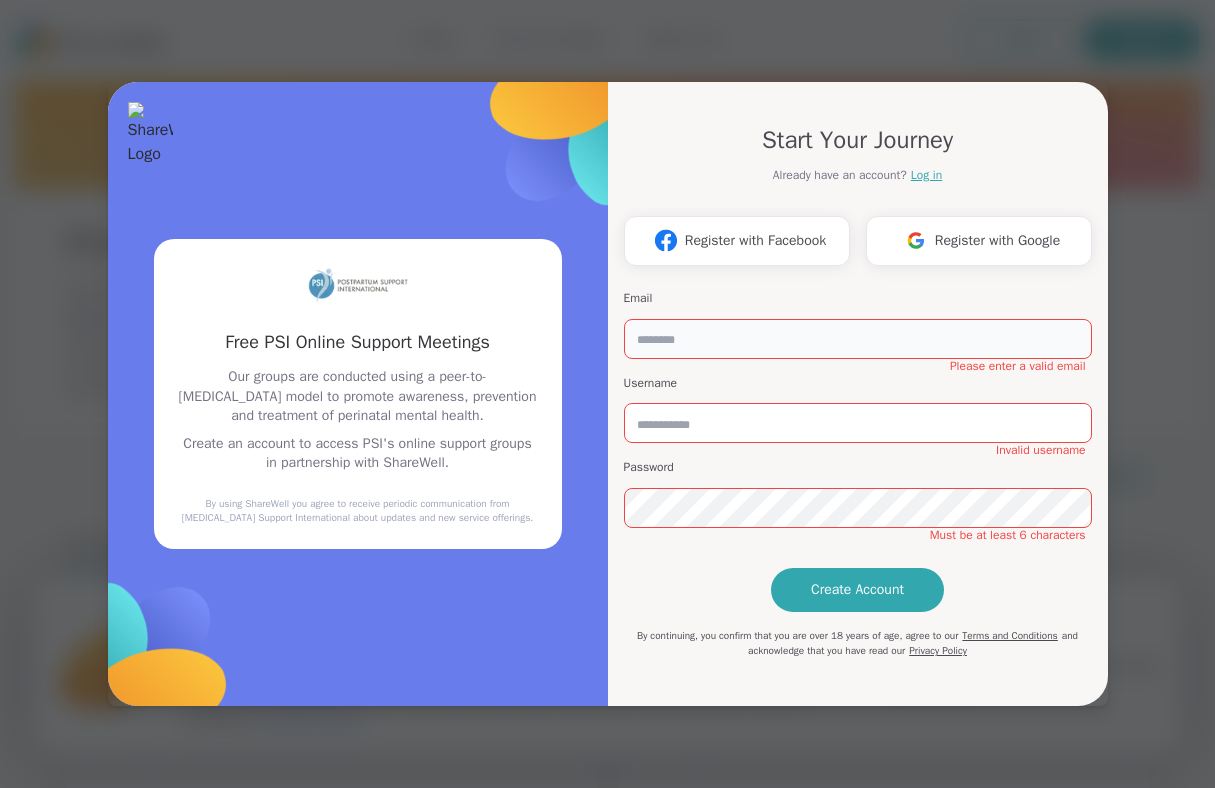 click at bounding box center (858, 339) 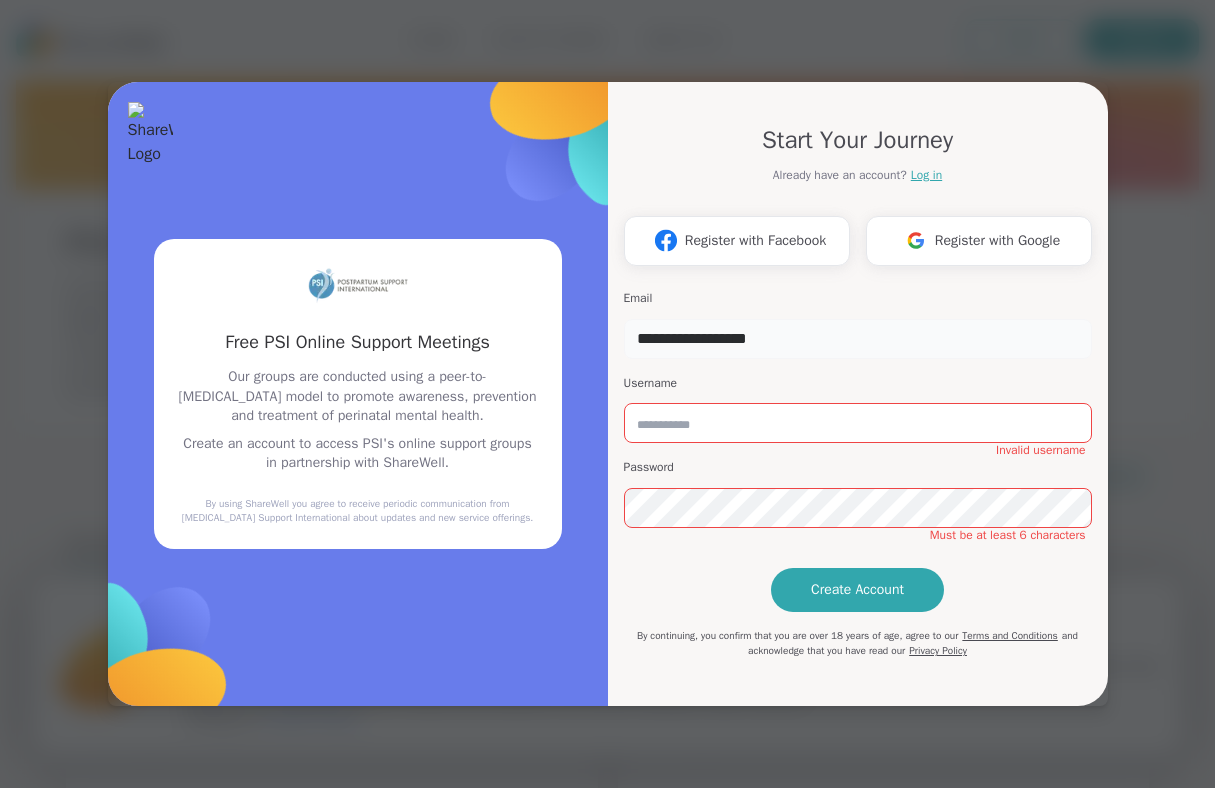 type on "**********" 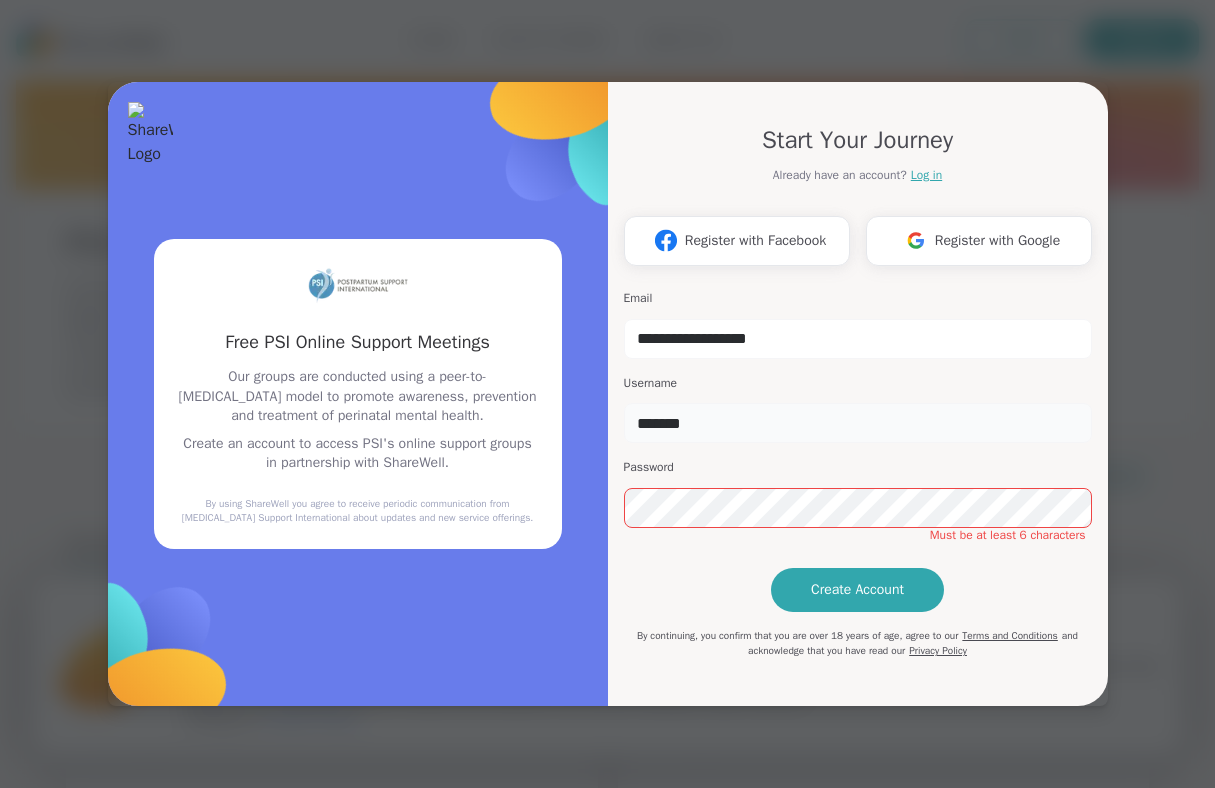 click on "*******" at bounding box center (858, 423) 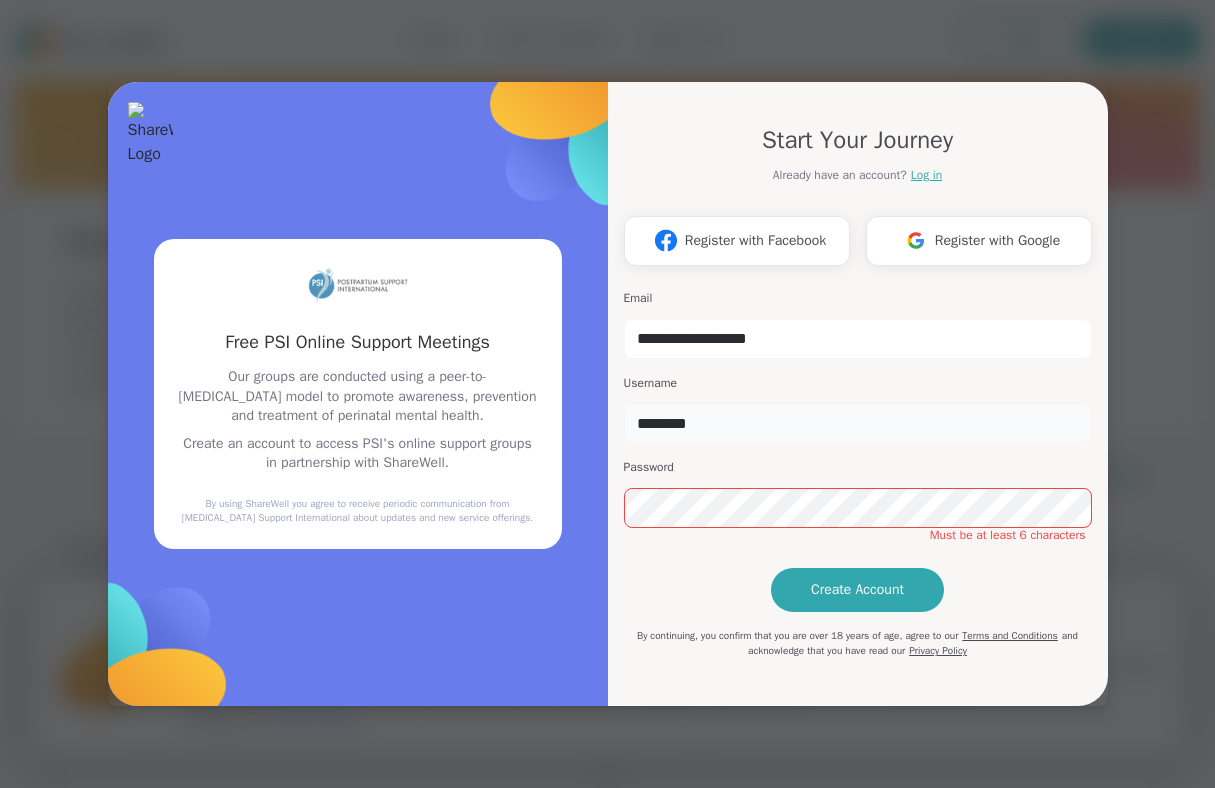 type on "********" 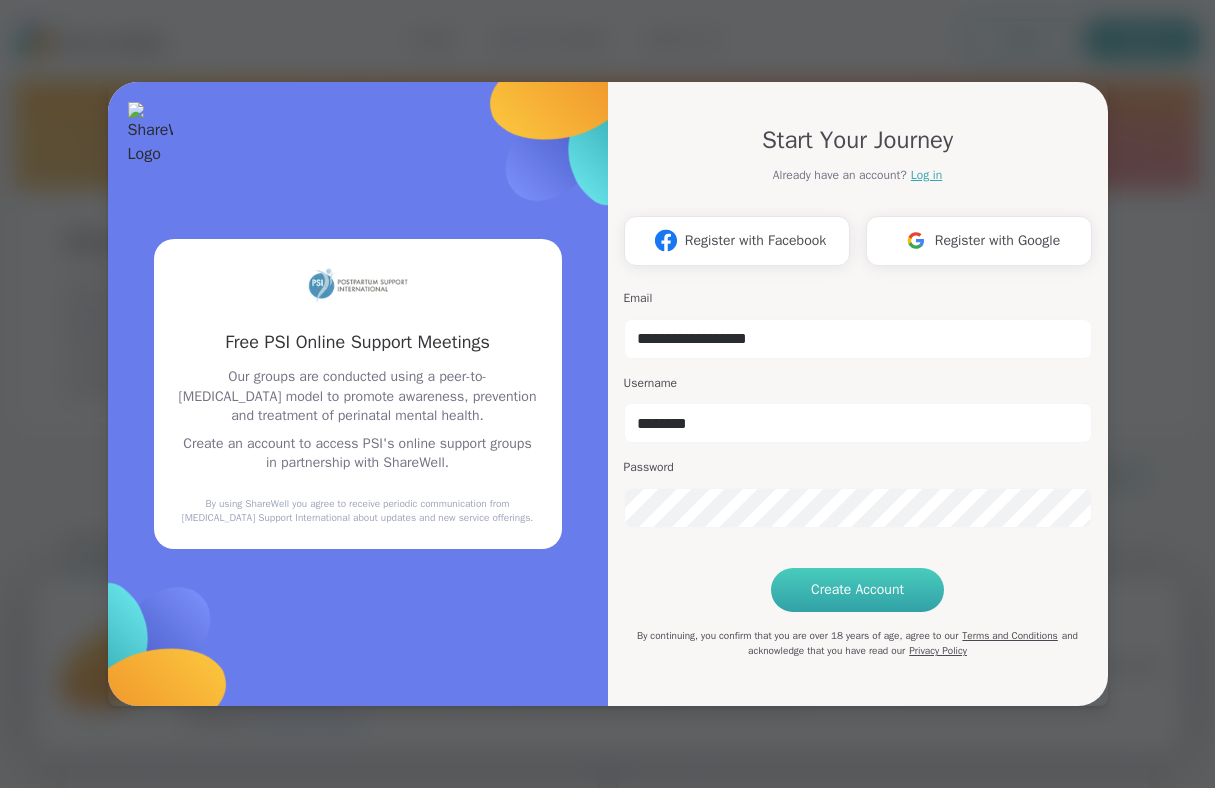 click on "Create Account" at bounding box center (857, 590) 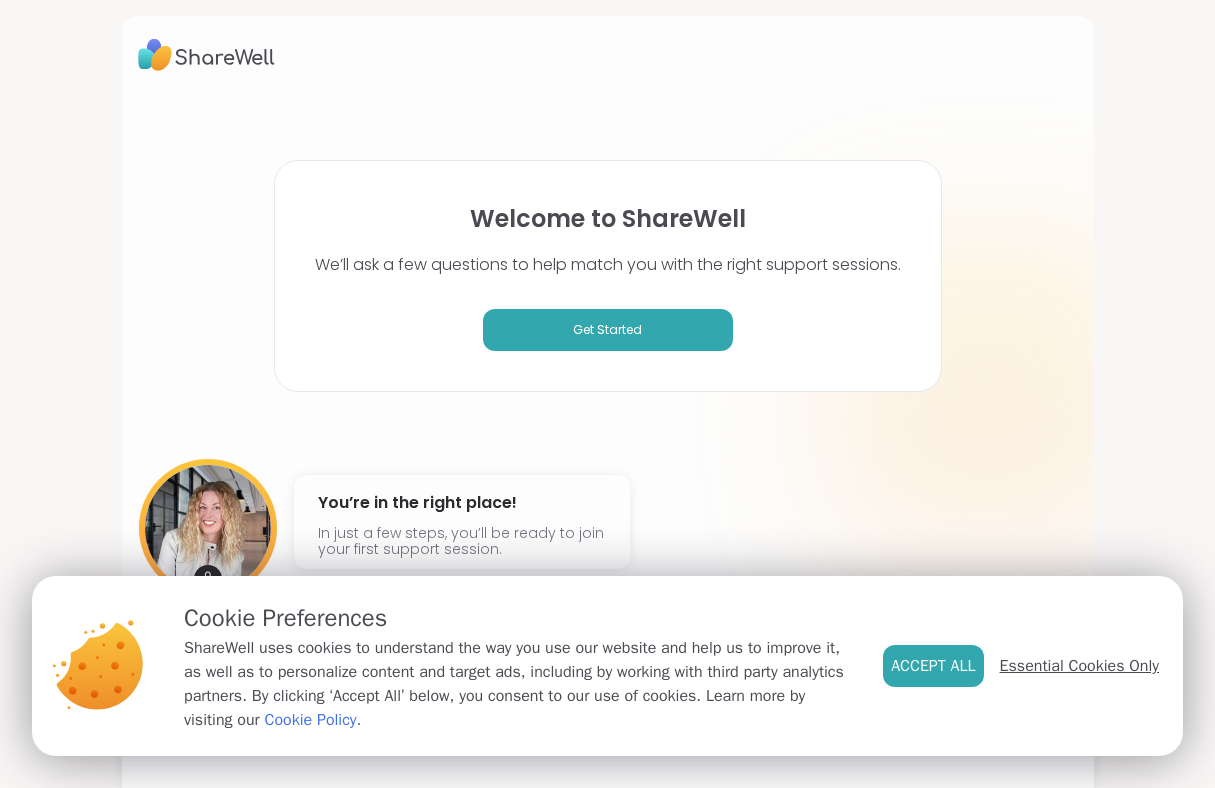 click on "Essential Cookies Only" at bounding box center [1079, 666] 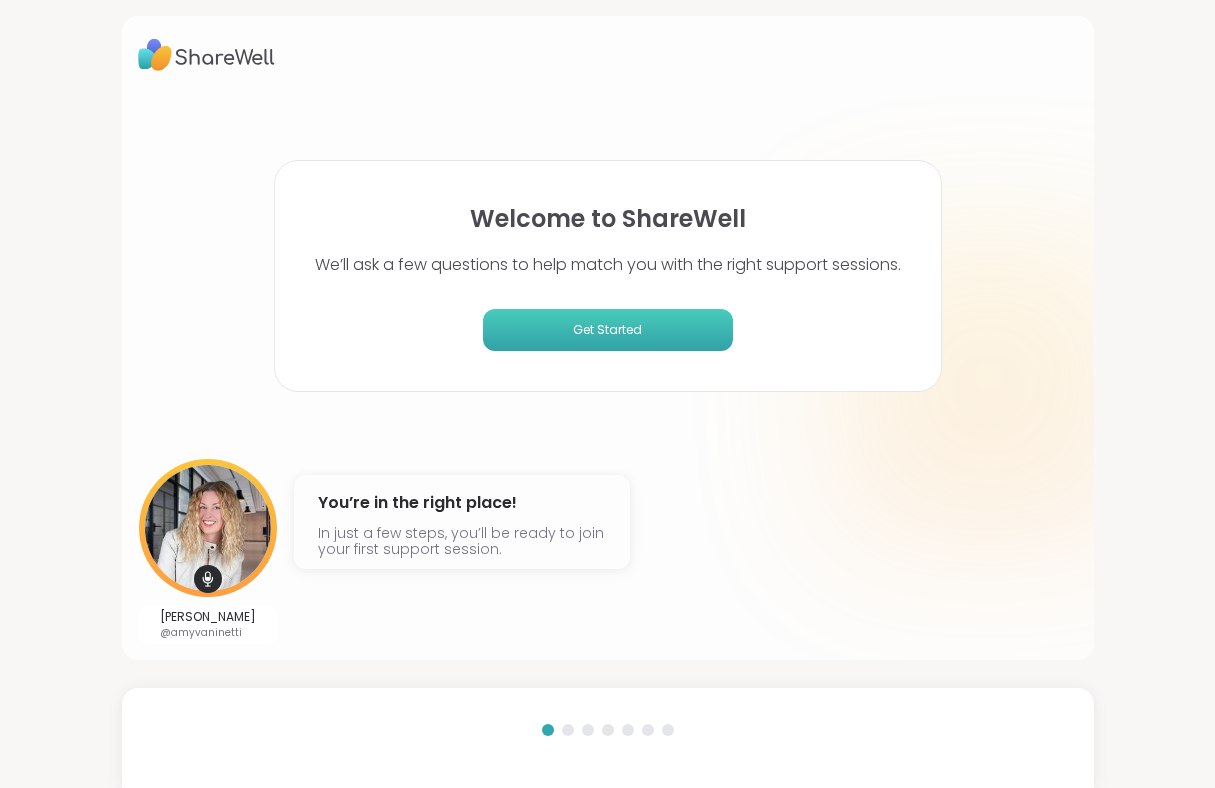 click on "Get Started" at bounding box center (608, 330) 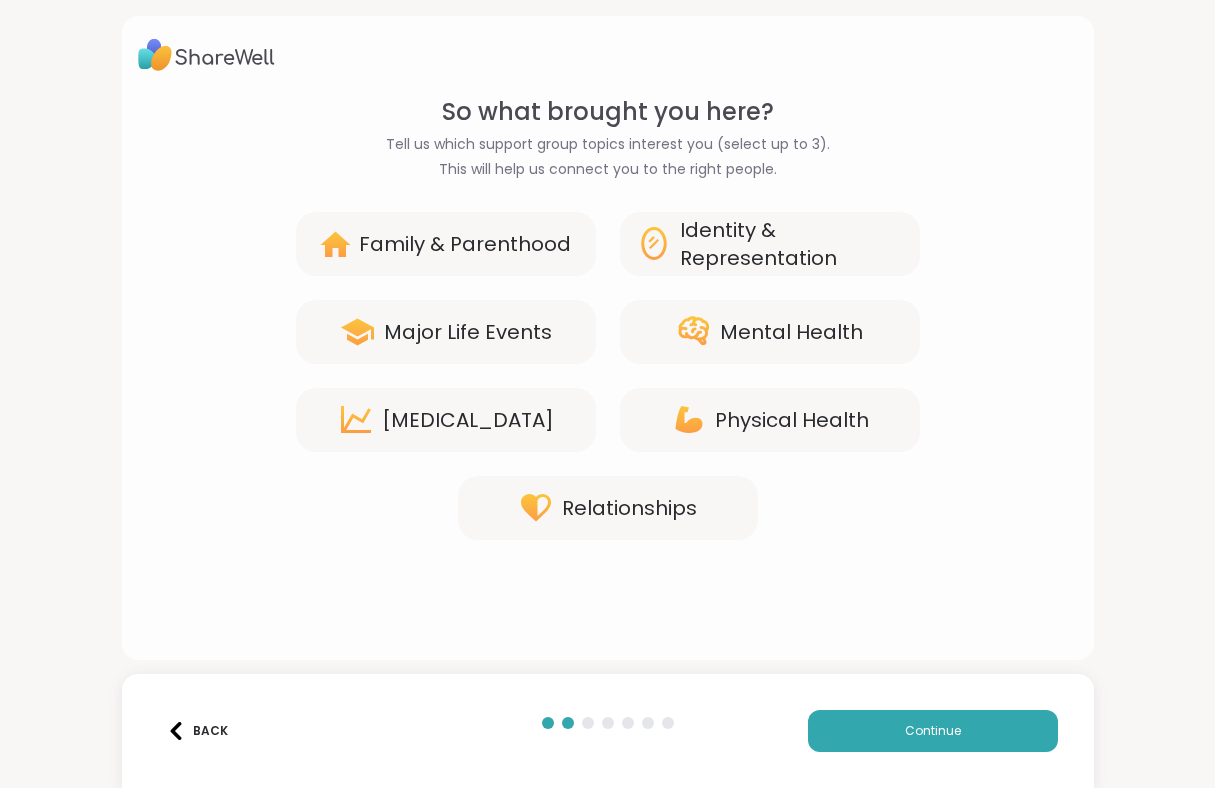 click on "Family & Parenthood" at bounding box center (465, 244) 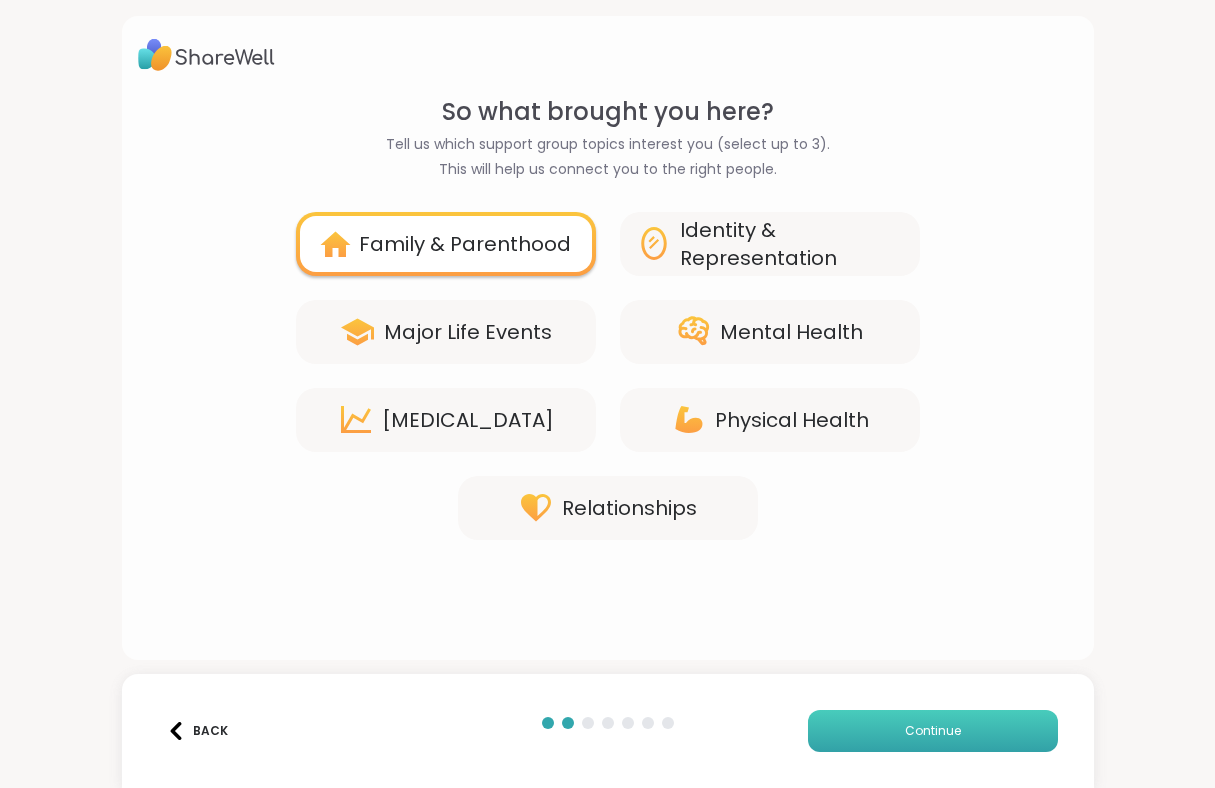 click on "Continue" at bounding box center [933, 731] 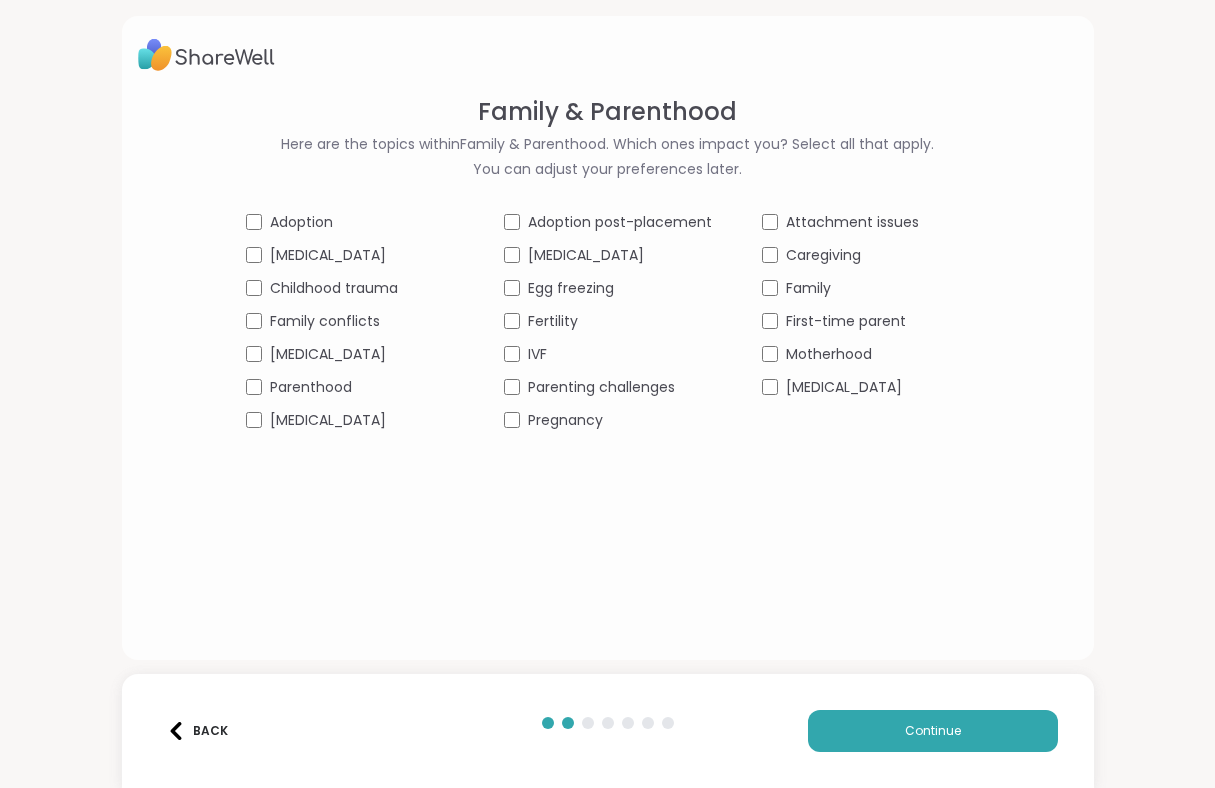 click on "Family & Parenthood Here are the topics within  Family & Parenthood . Which ones impact you? Select all that apply. You can adjust your preferences later. Adoption Adoption post-placement Attachment issues [MEDICAL_DATA] [MEDICAL_DATA] Caregiving Childhood trauma Egg freezing Family Family conflicts Fertility First-time parent [MEDICAL_DATA] IVF Motherhood Parenthood Parenting challenges [MEDICAL_DATA] [MEDICAL_DATA] Pregnancy" at bounding box center (608, 369) 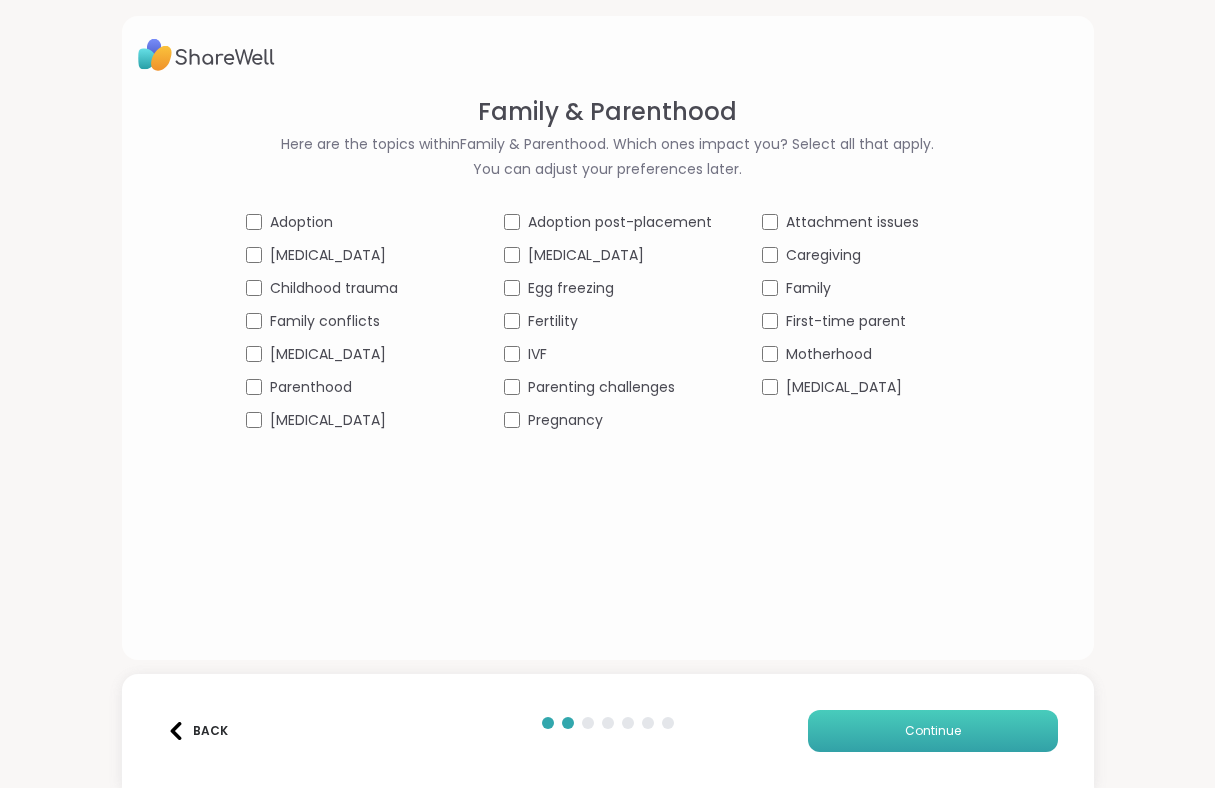 click on "Continue" at bounding box center (933, 731) 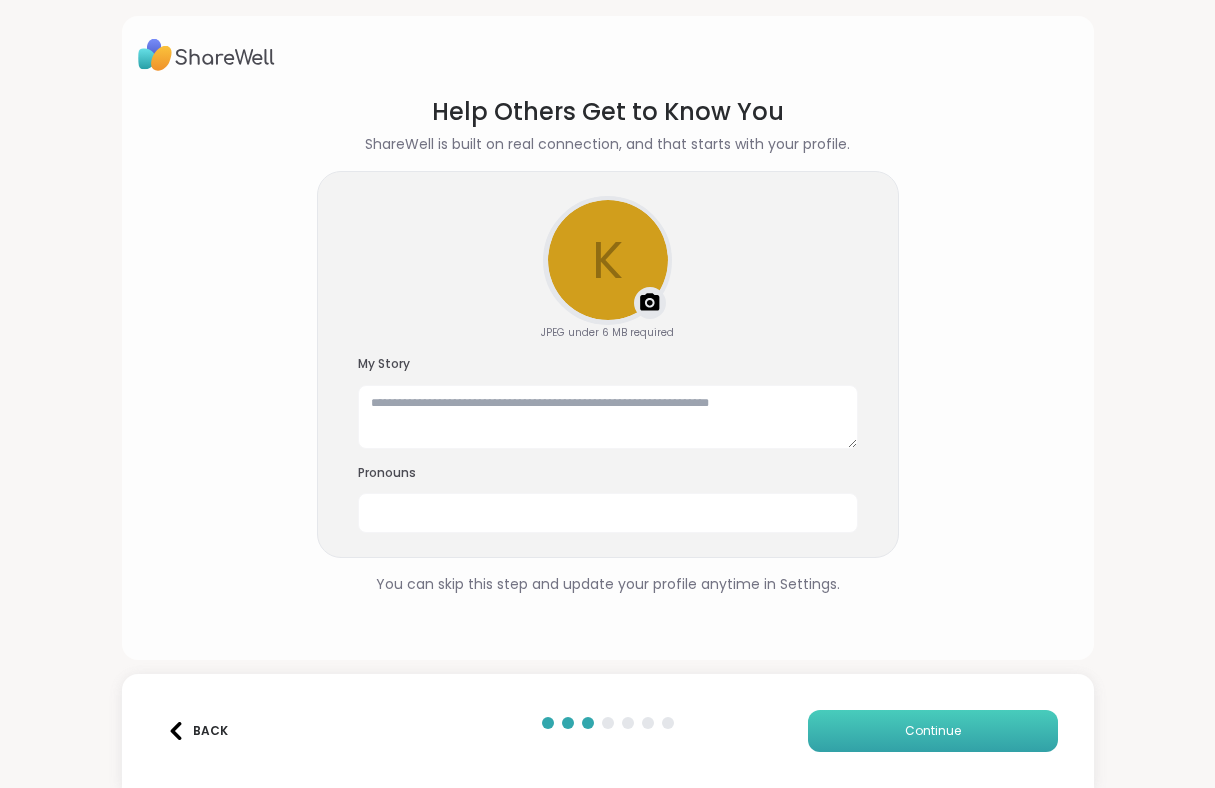 click on "Continue" at bounding box center (933, 731) 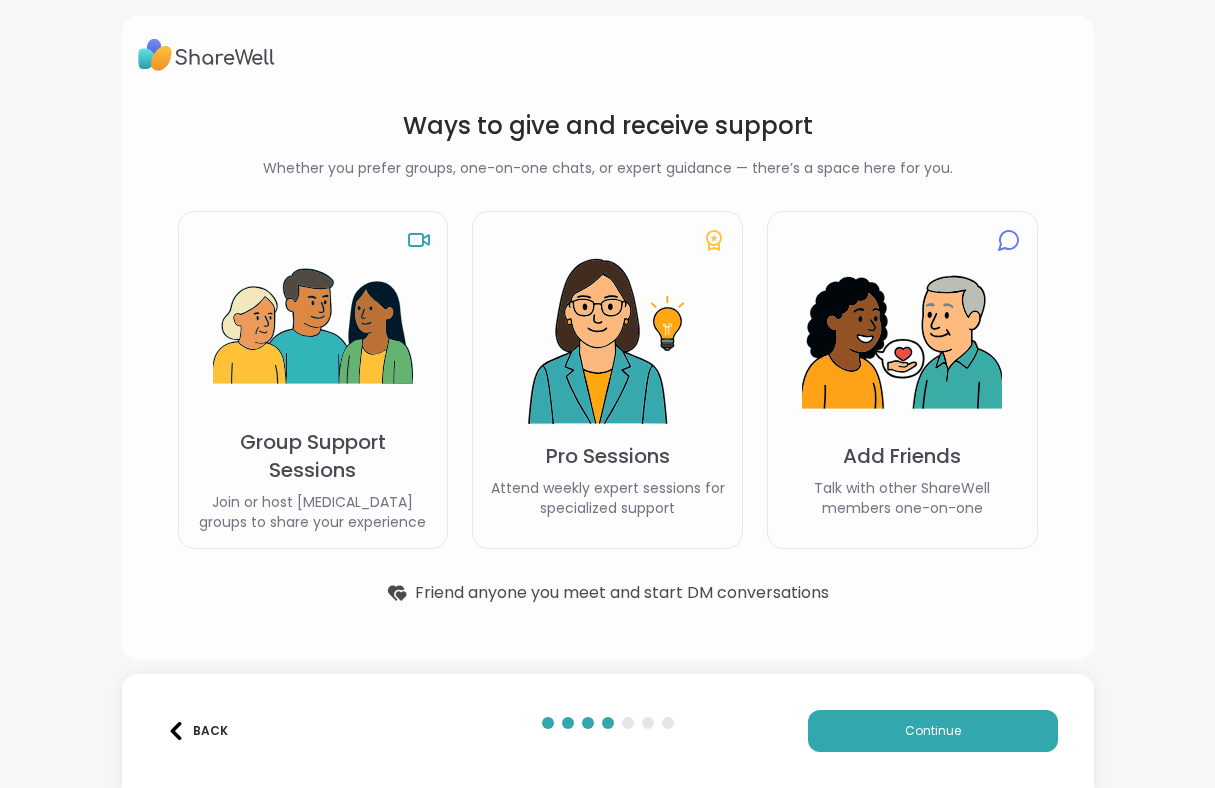 click on "Join or host [MEDICAL_DATA] groups to share your experience" at bounding box center [313, 512] 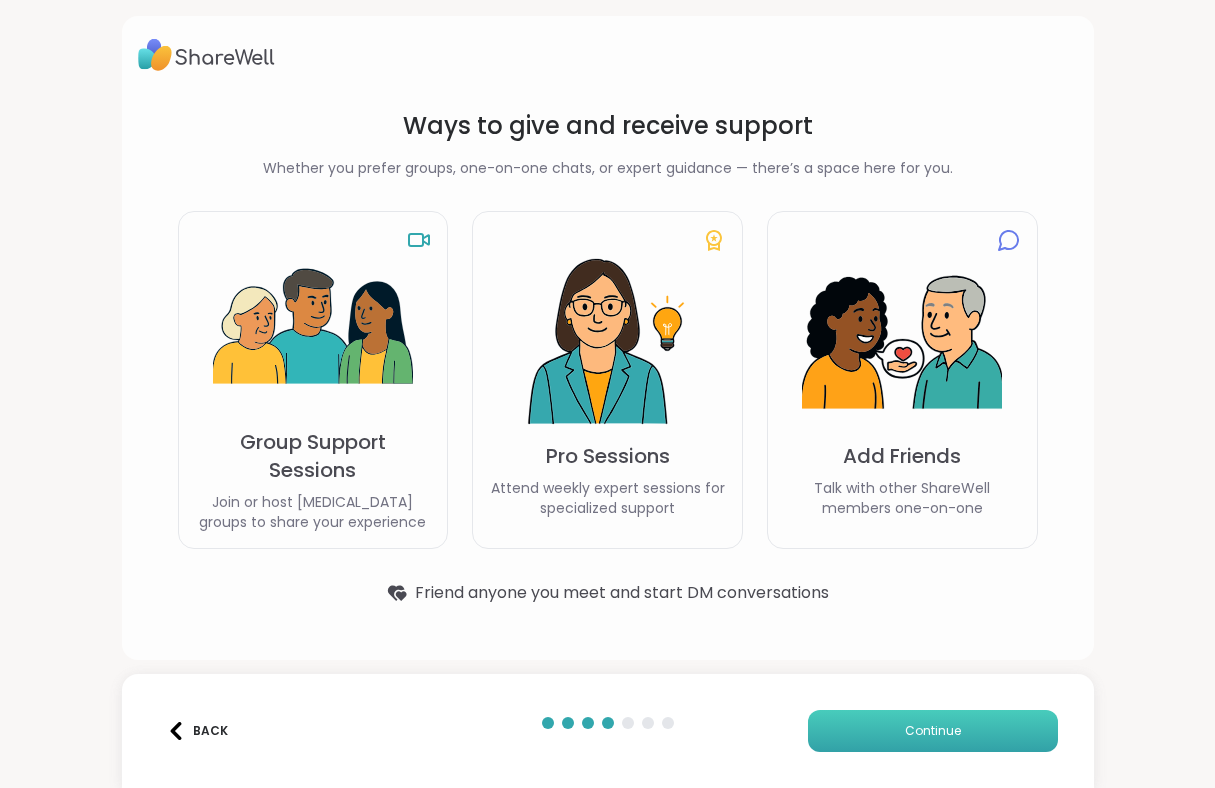 click on "Continue" at bounding box center (933, 731) 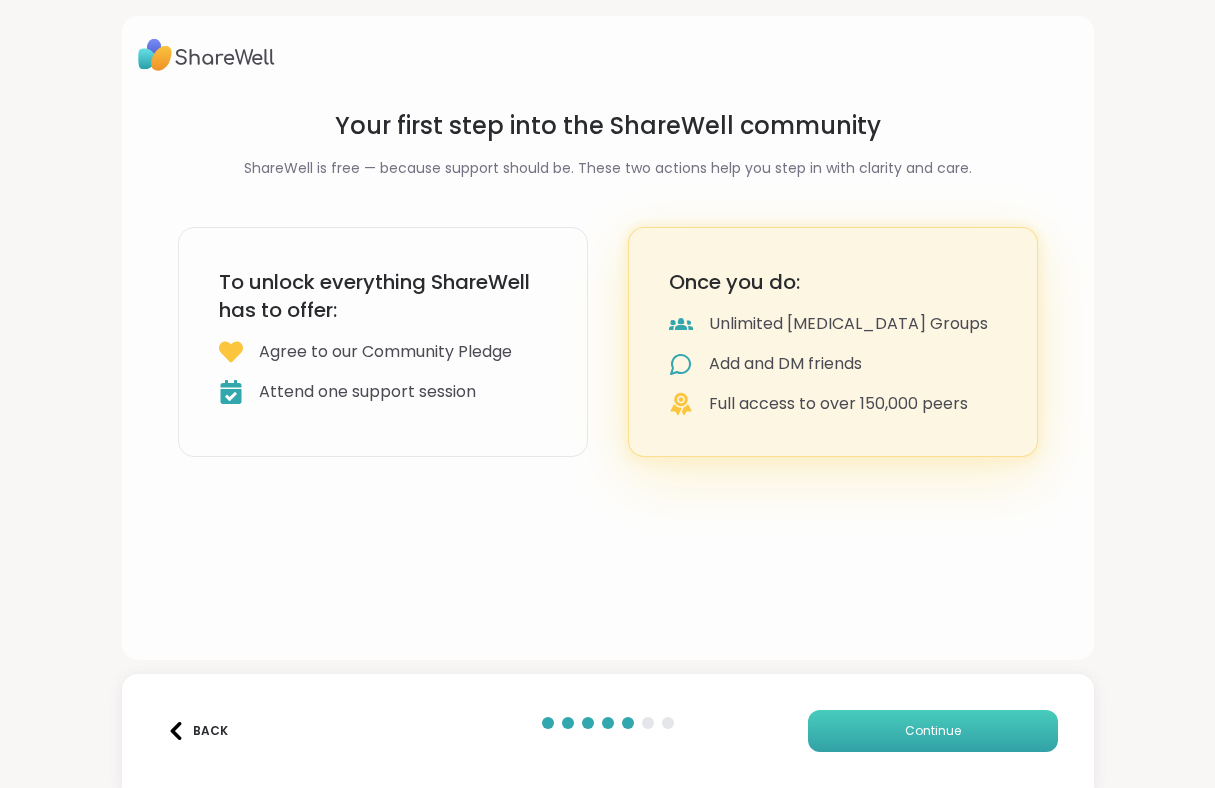 click on "Continue" at bounding box center [933, 731] 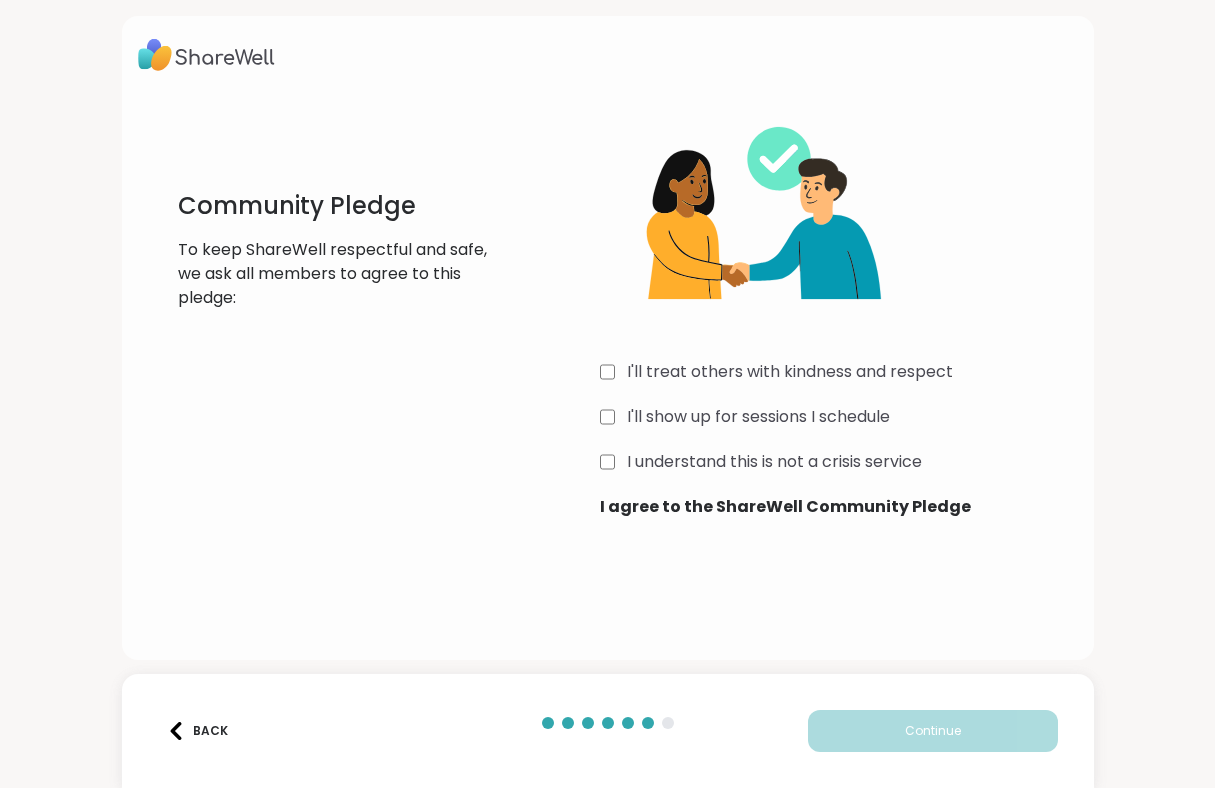click on "I understand this is not a crisis service" at bounding box center [839, 462] 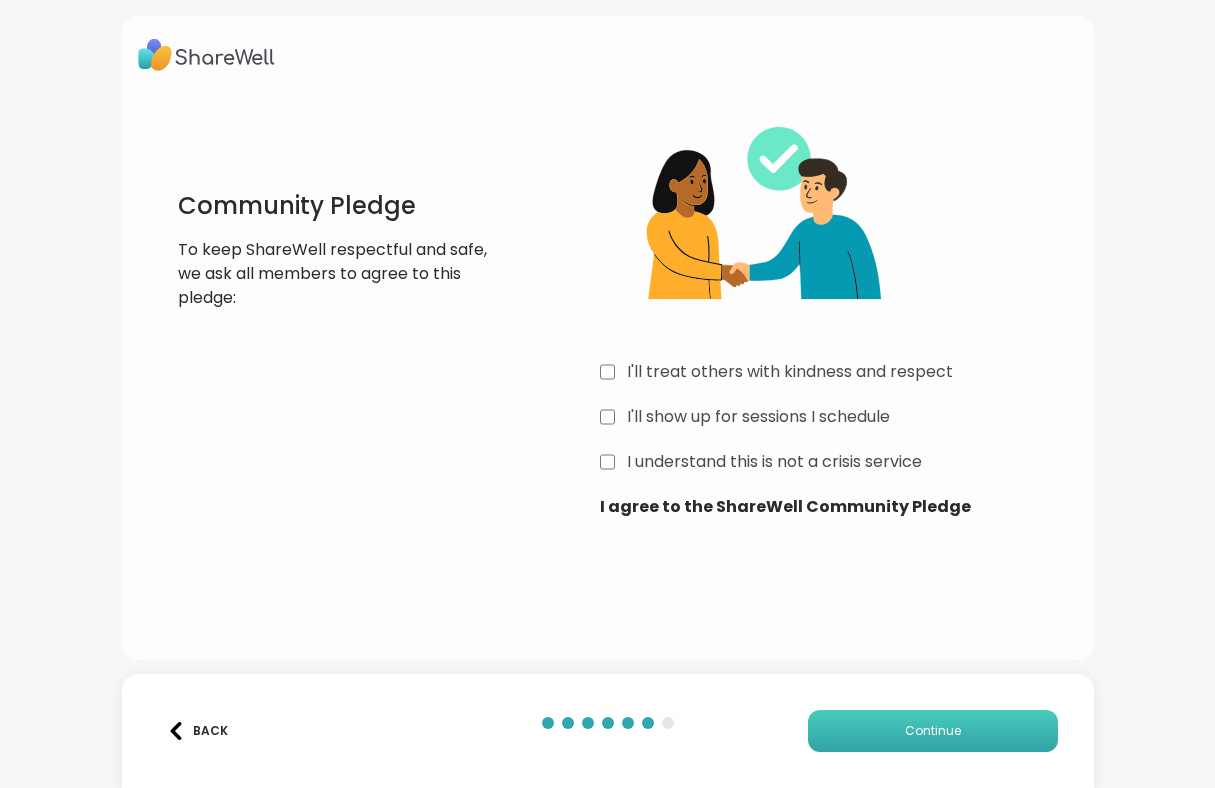 click on "Continue" at bounding box center [933, 731] 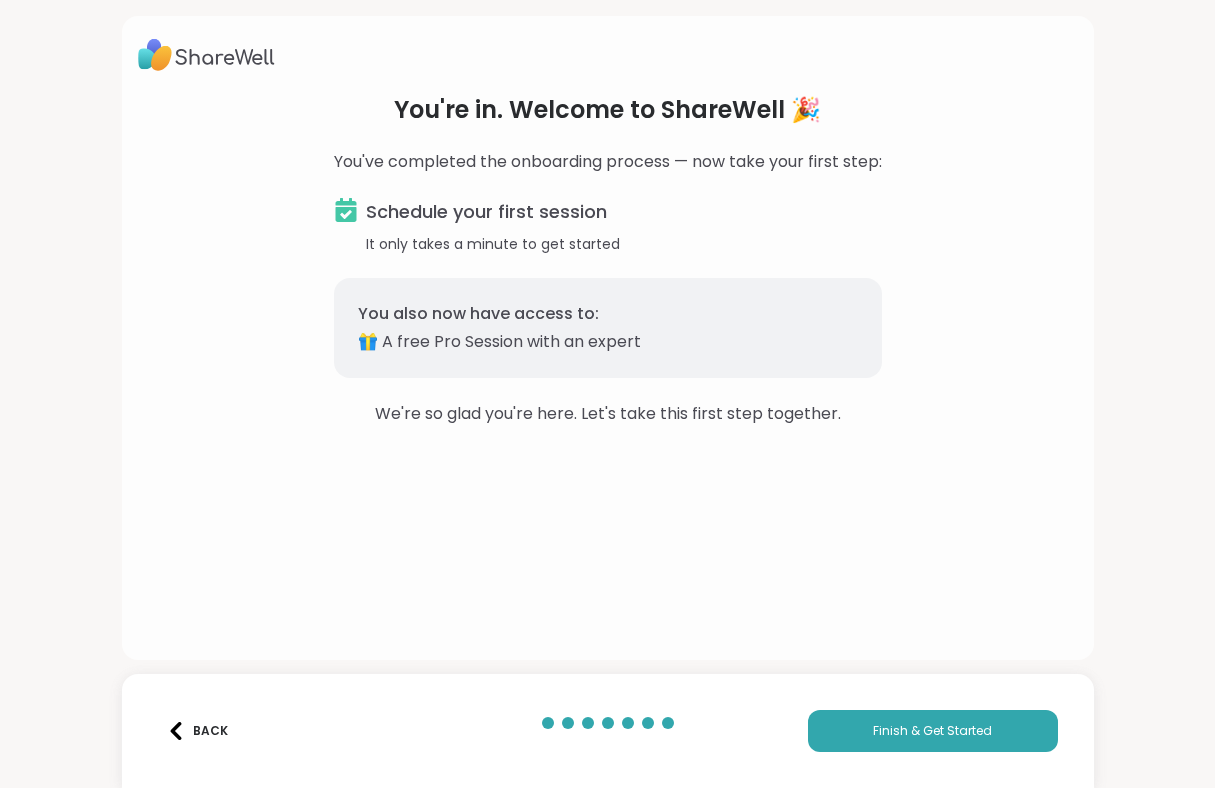click on "🎁 A free Pro Session with an expert" at bounding box center (608, 342) 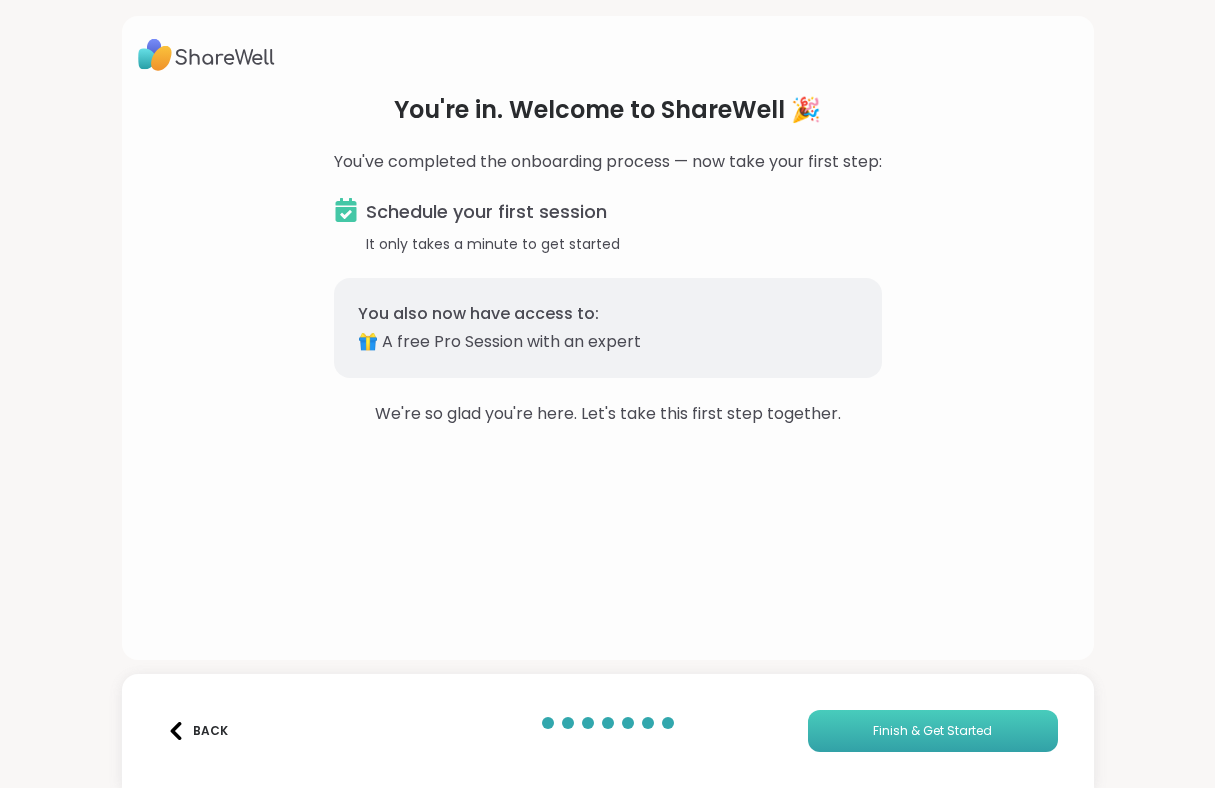 click on "Finish & Get Started" at bounding box center [933, 731] 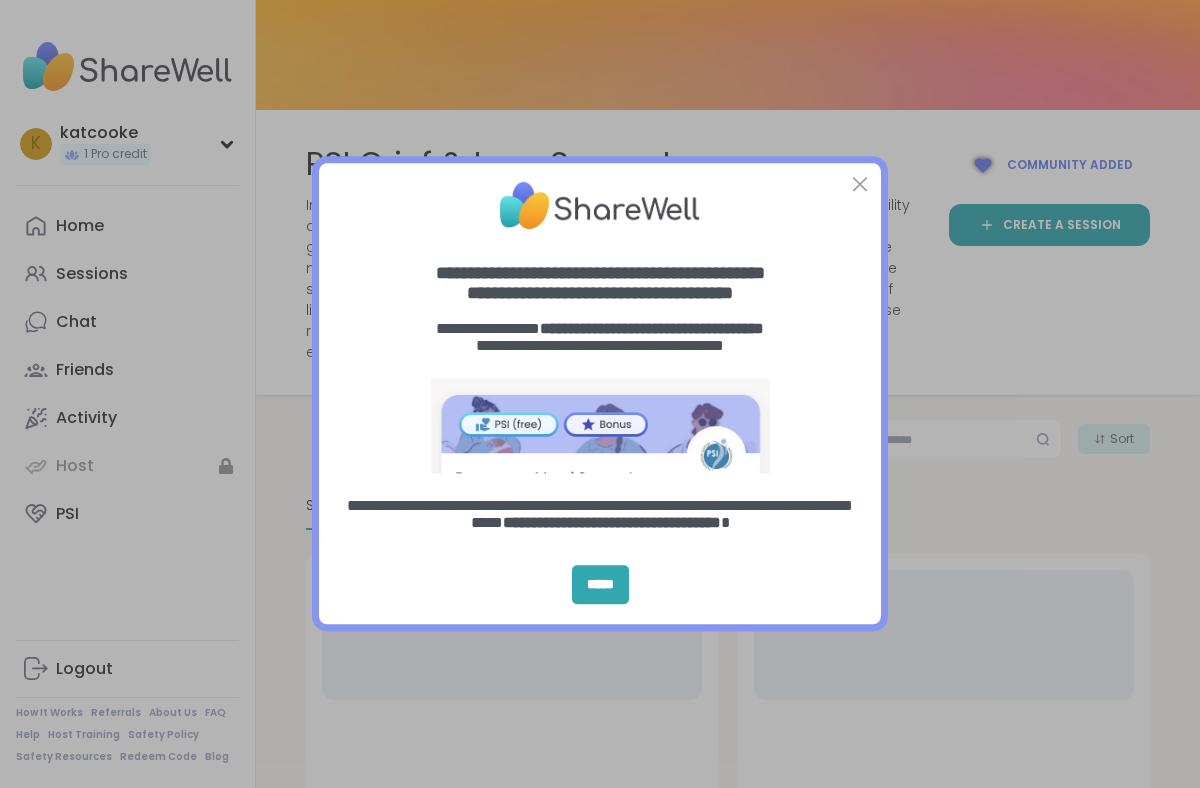 scroll, scrollTop: 0, scrollLeft: 0, axis: both 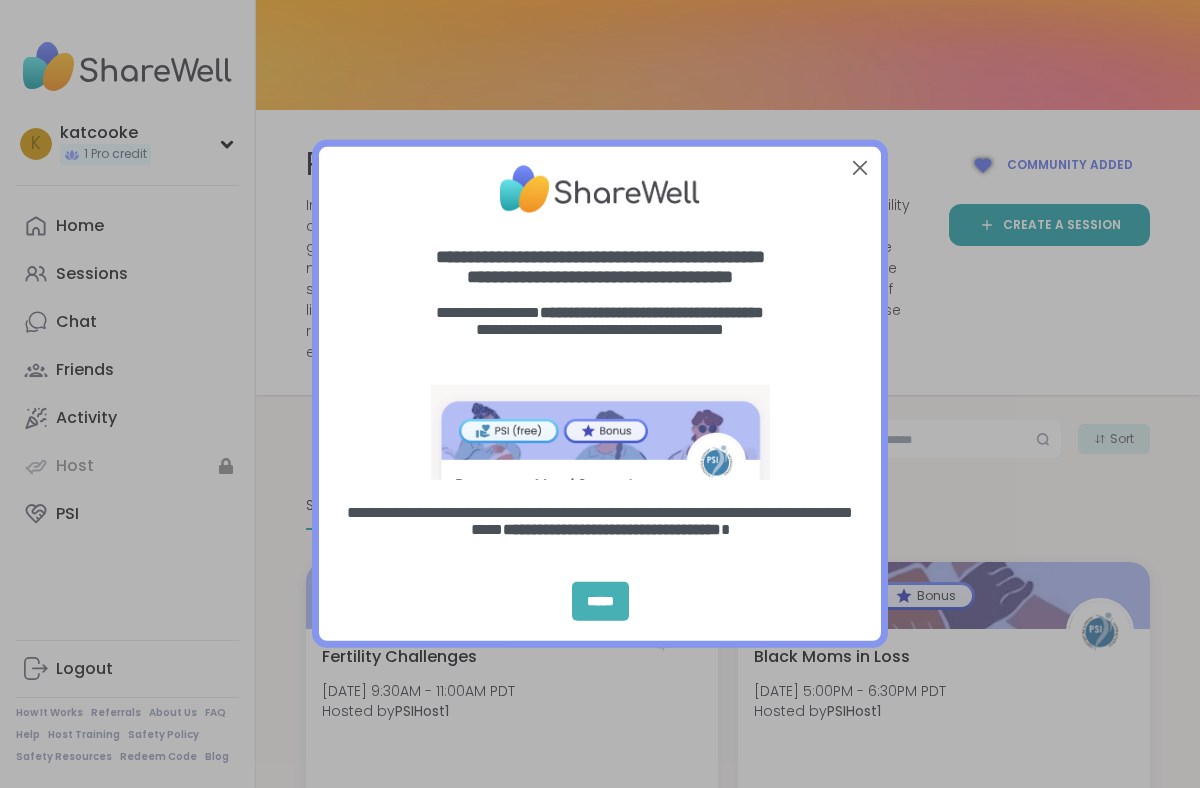 click on "*****" at bounding box center [600, 602] 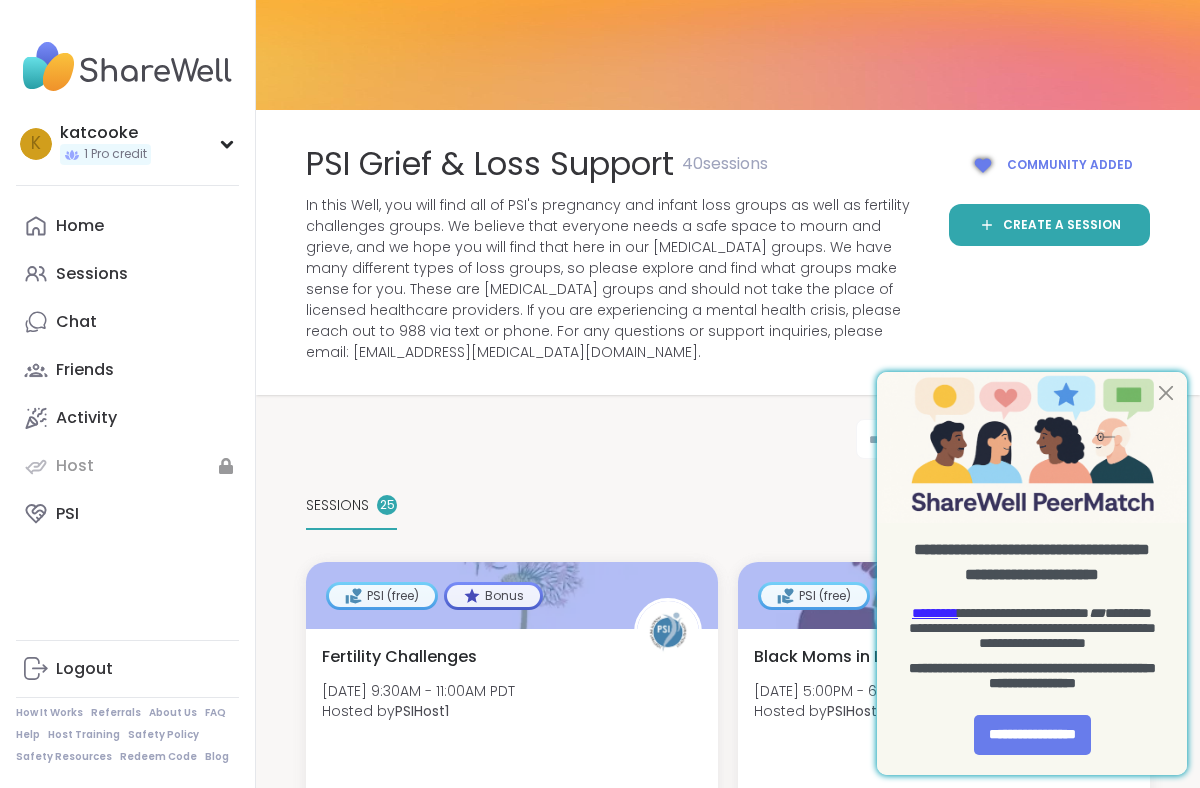 scroll, scrollTop: 0, scrollLeft: 0, axis: both 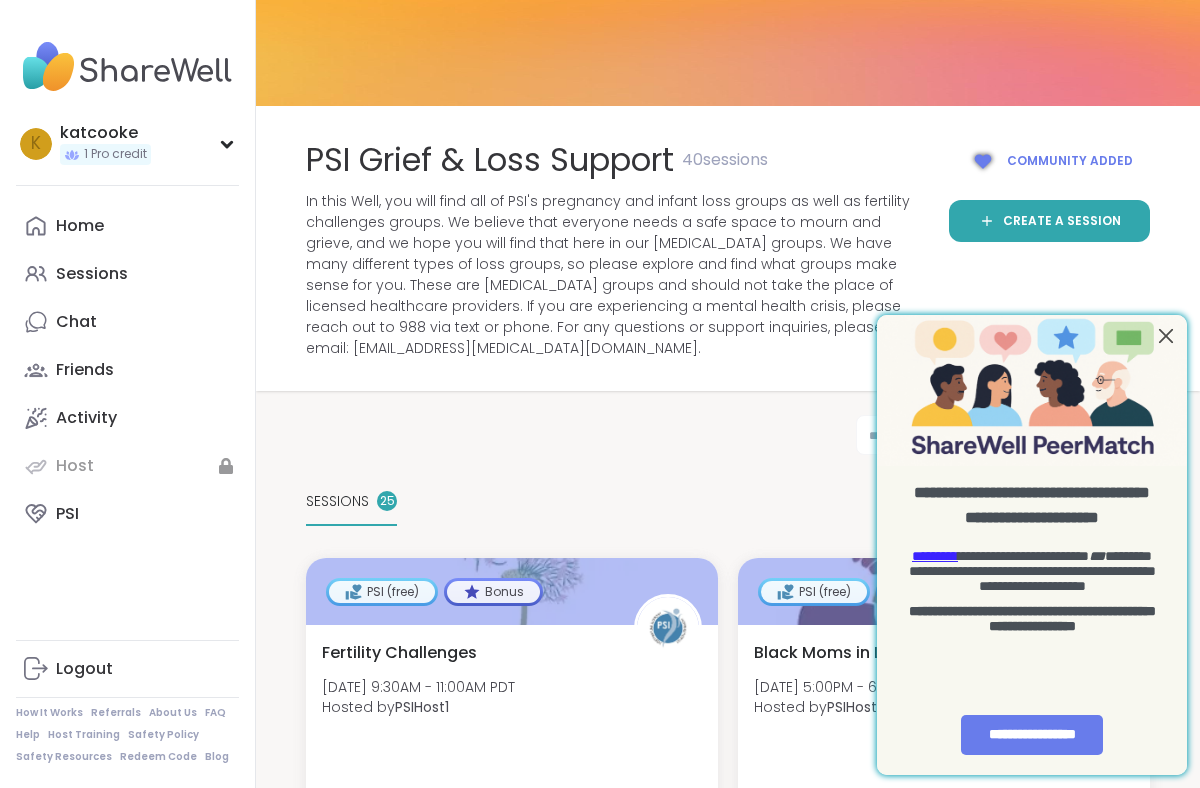 click at bounding box center [1166, 335] 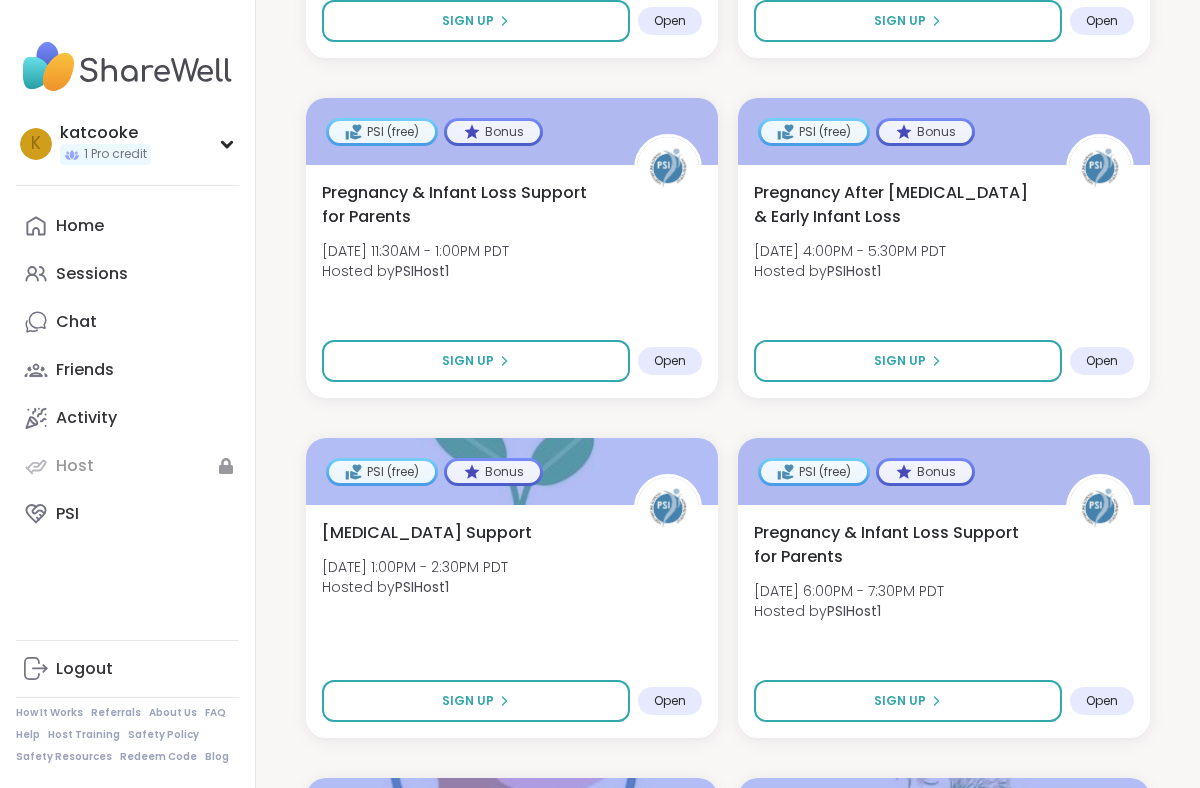 scroll, scrollTop: 3200, scrollLeft: 0, axis: vertical 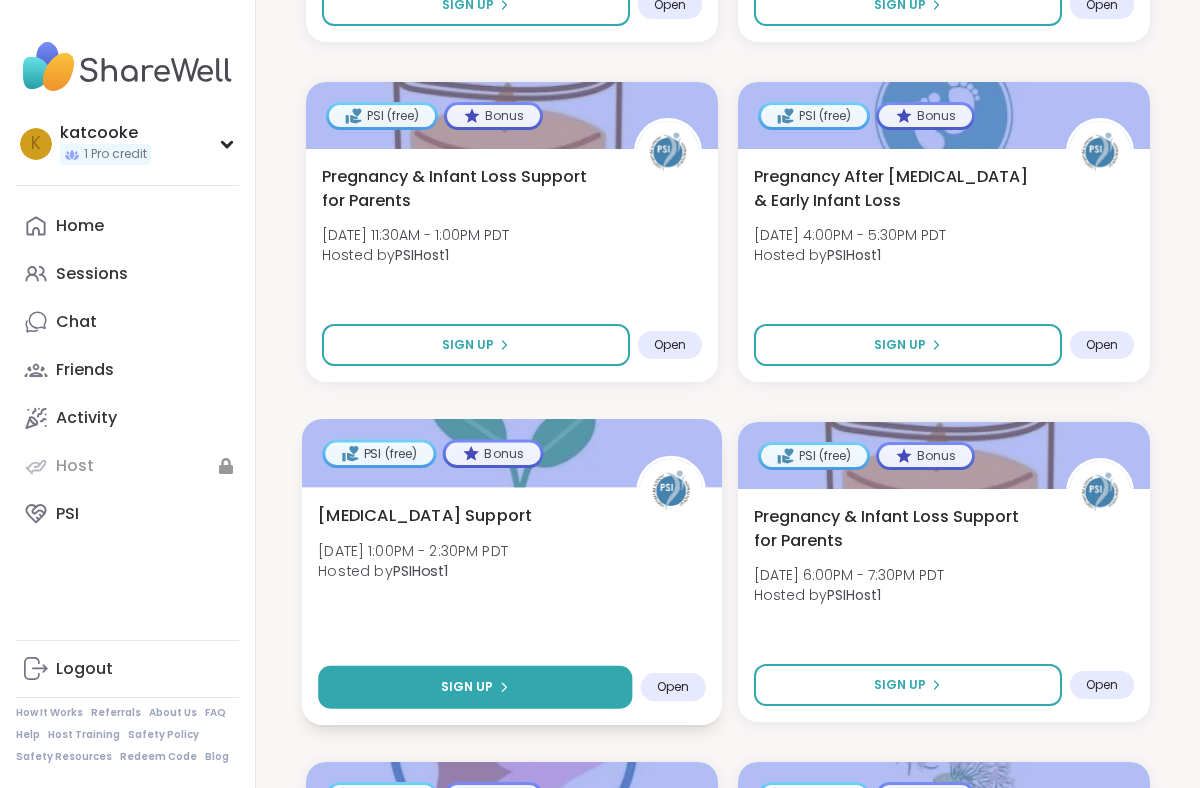 click on "Sign Up" at bounding box center [475, 687] 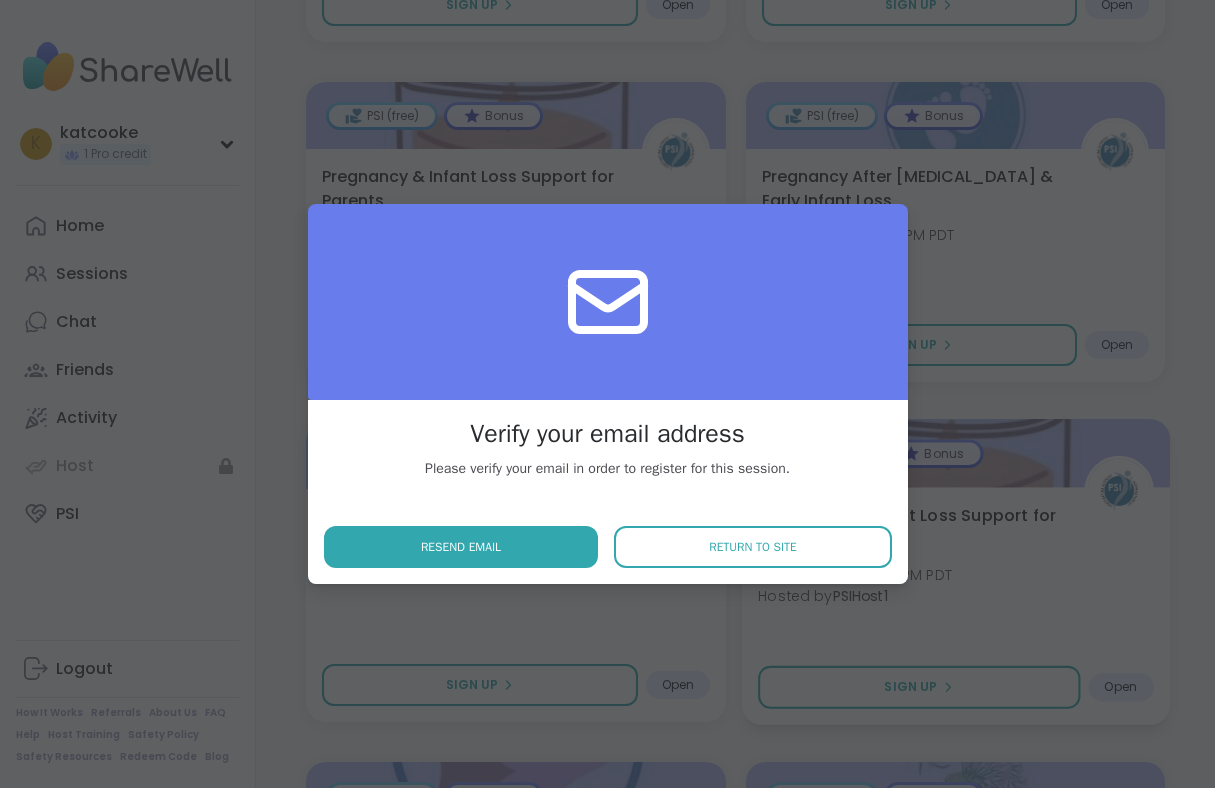 click on "Return to site" at bounding box center [752, 547] 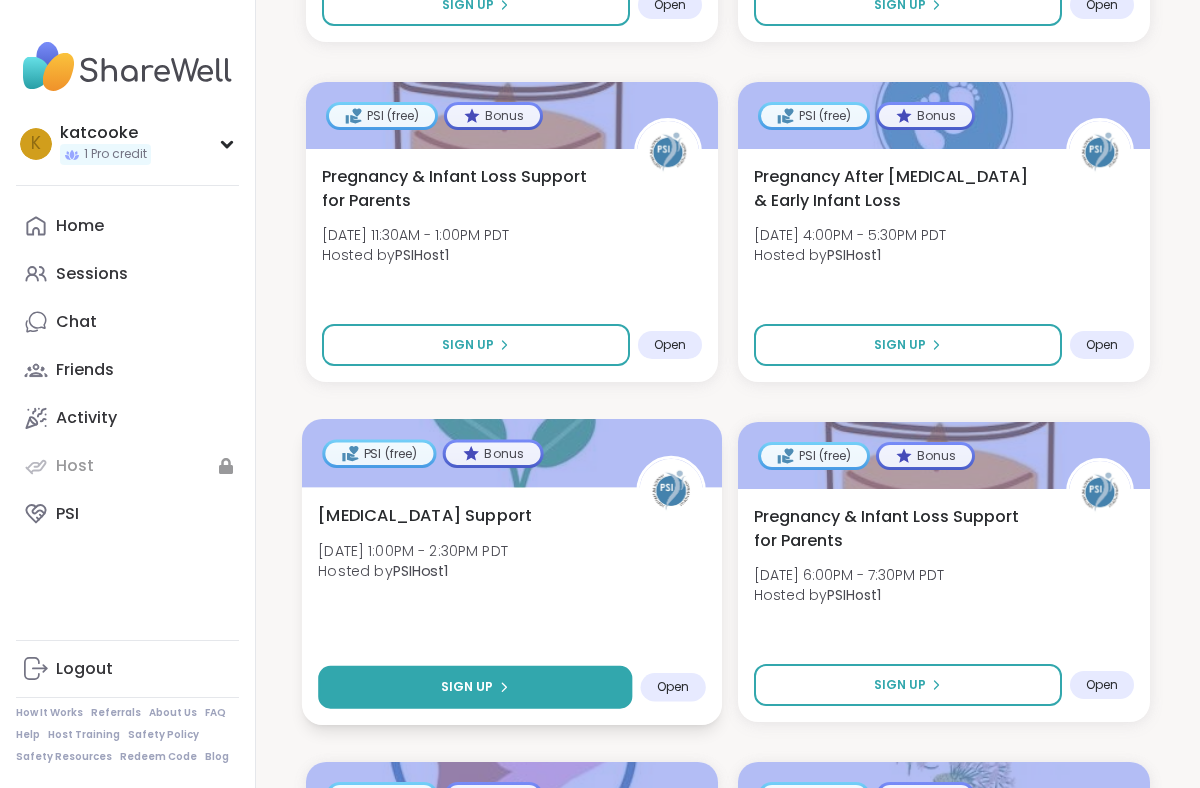 click on "Sign Up" at bounding box center [467, 687] 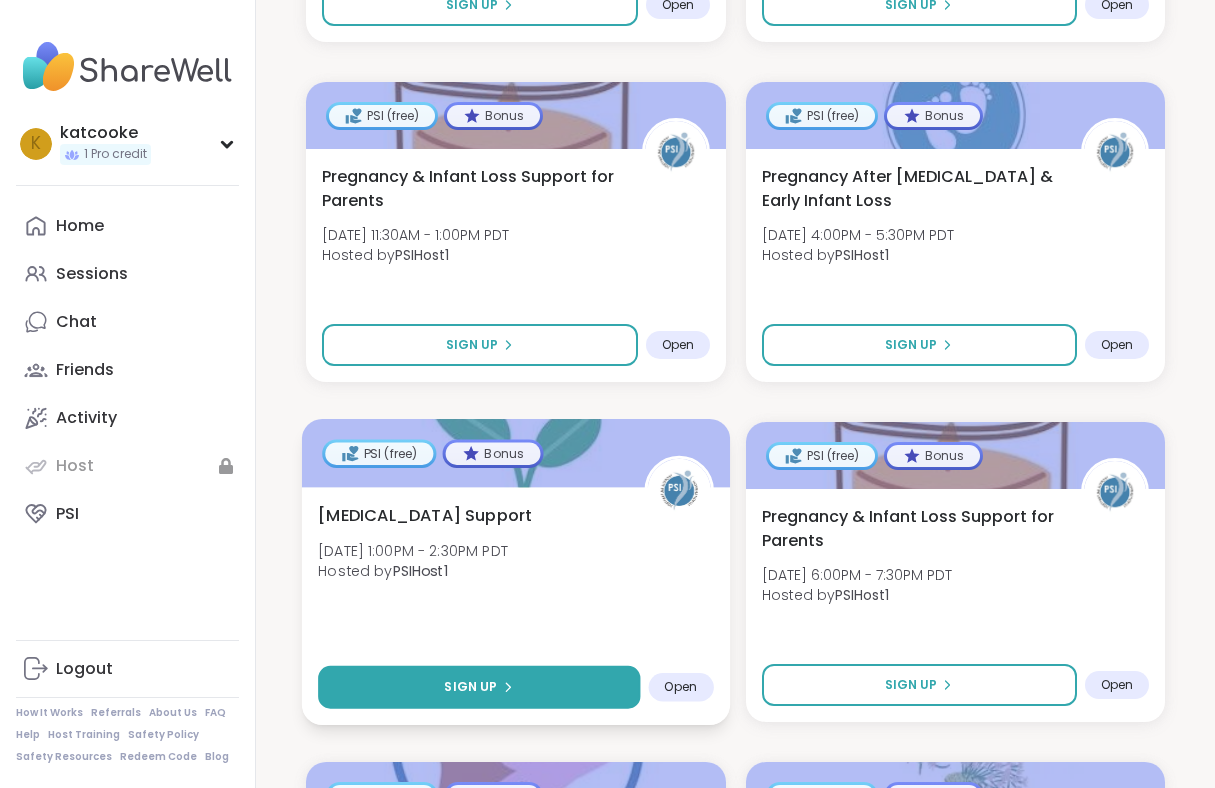 select on "**" 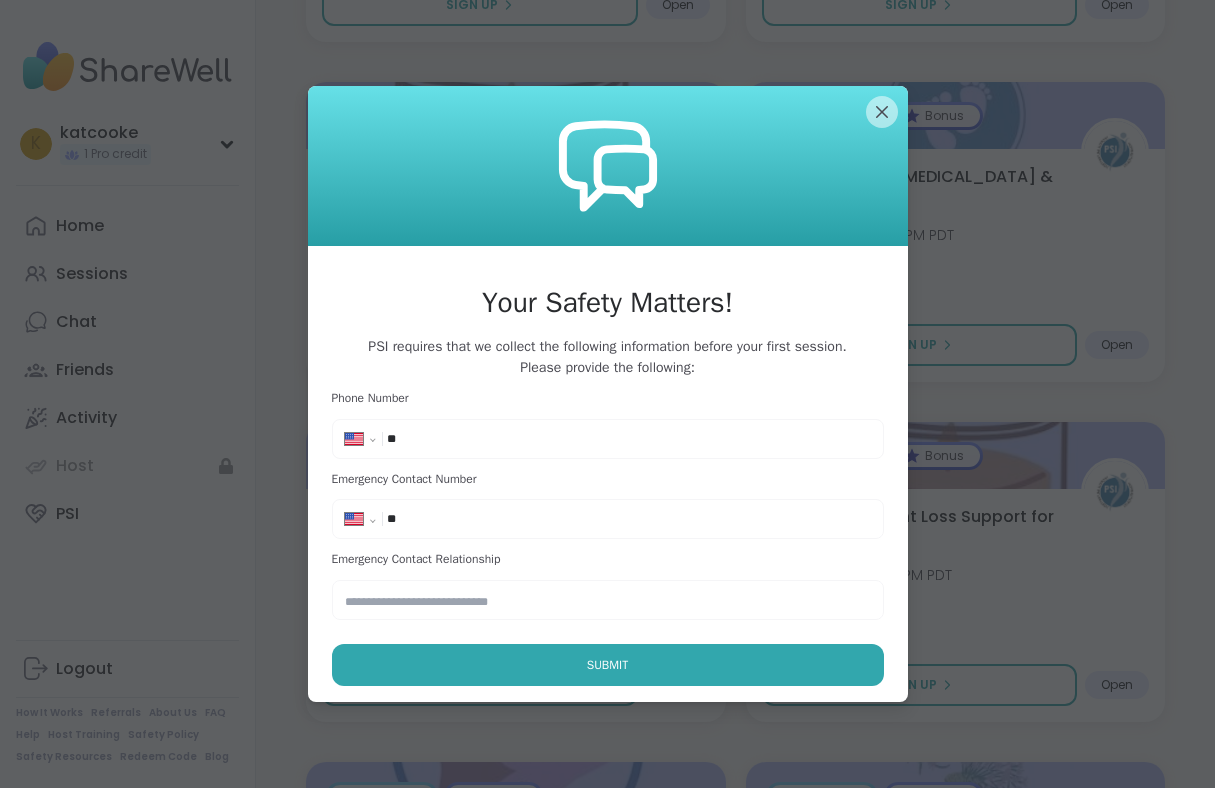 click on "**" at bounding box center [447, 439] 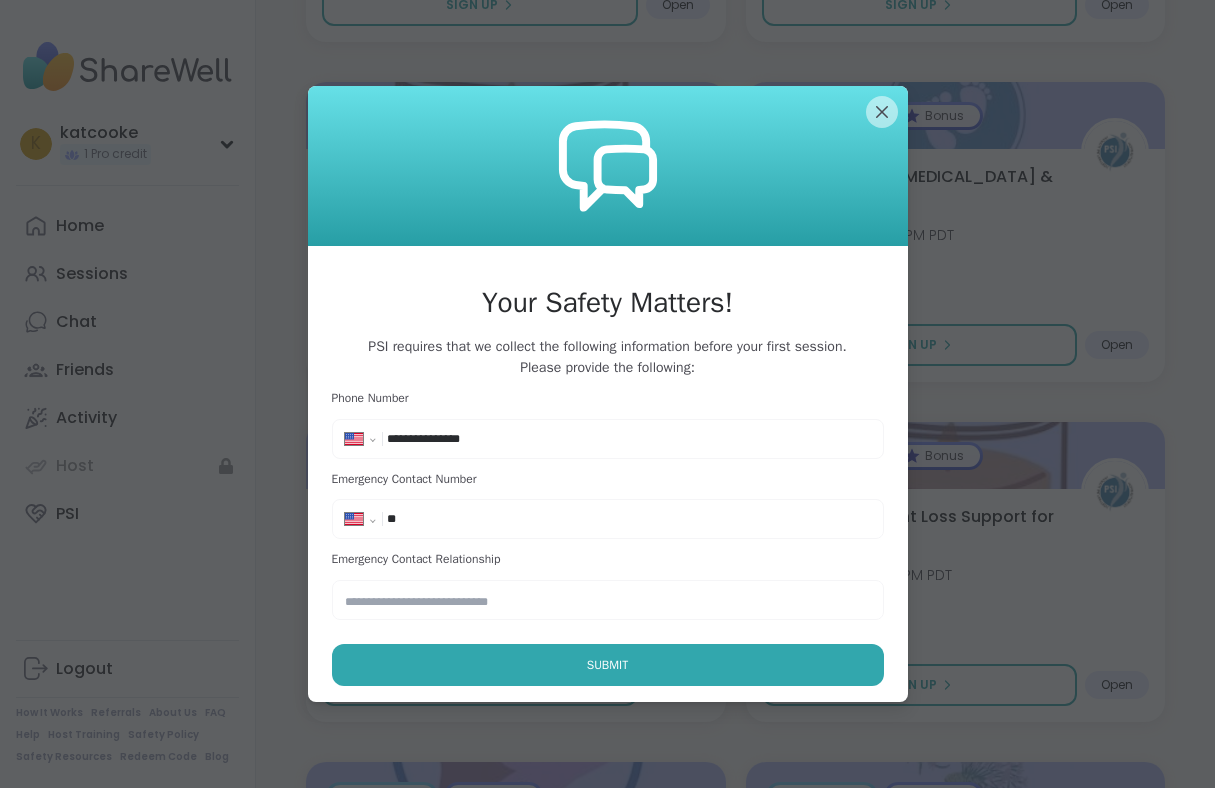 type on "**********" 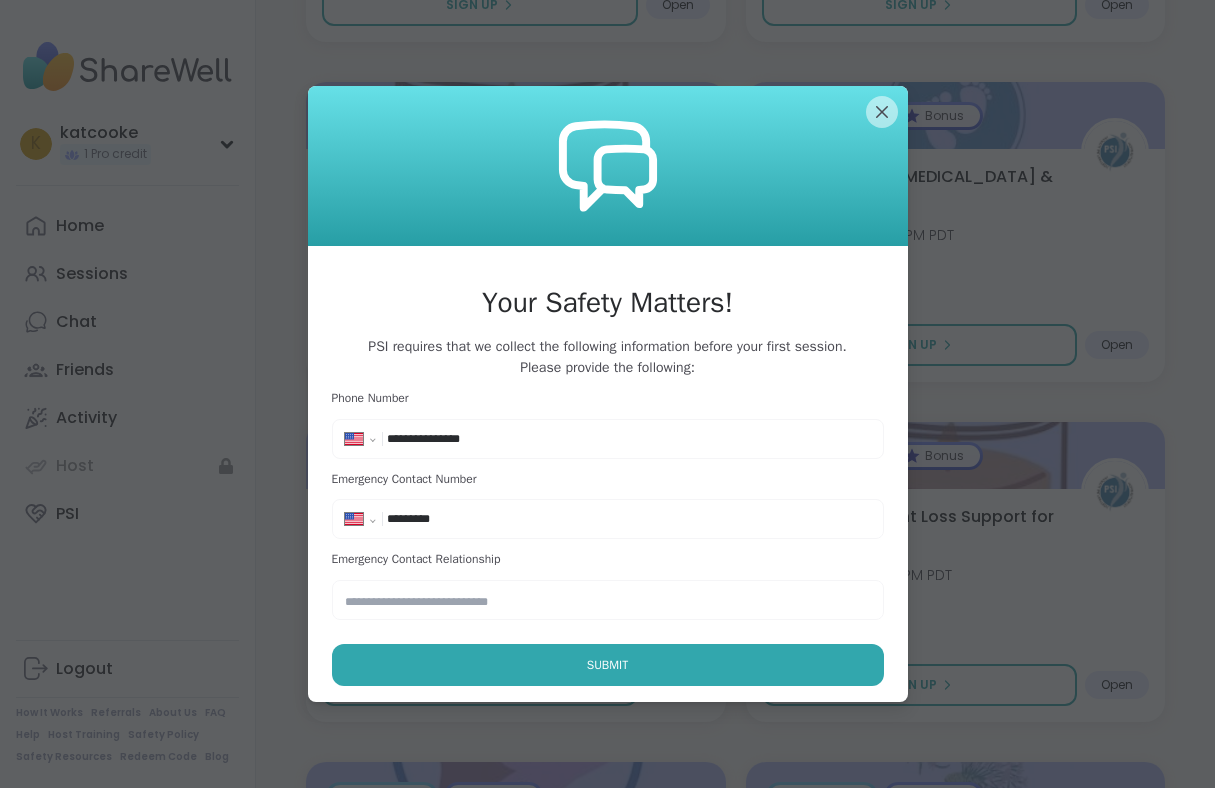 type on "**********" 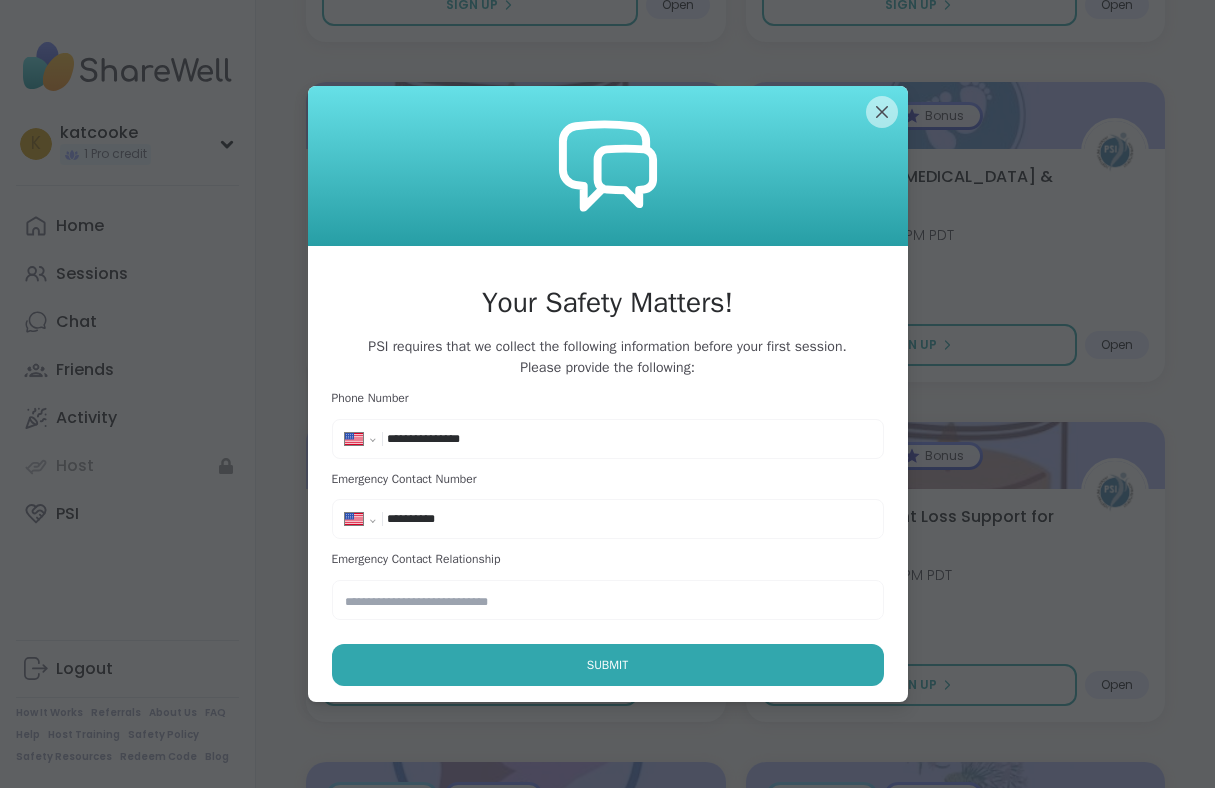 select on "**" 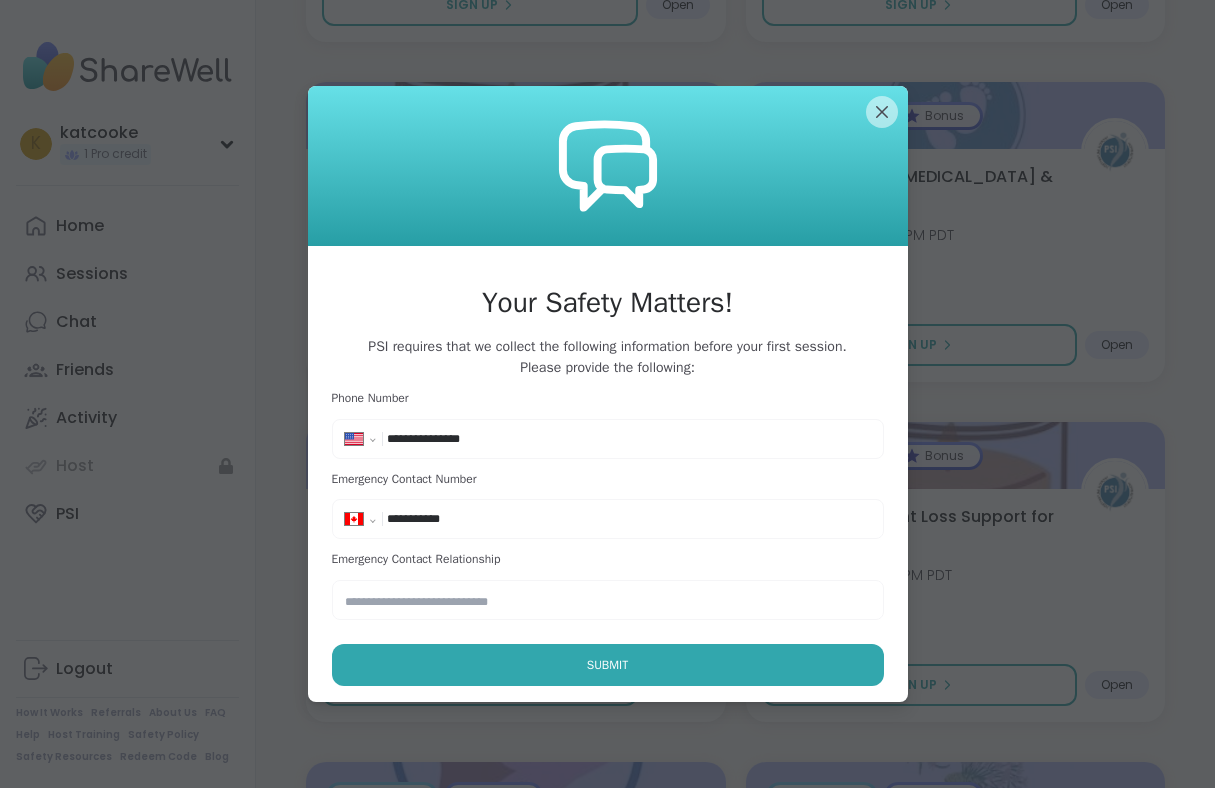 select on "**" 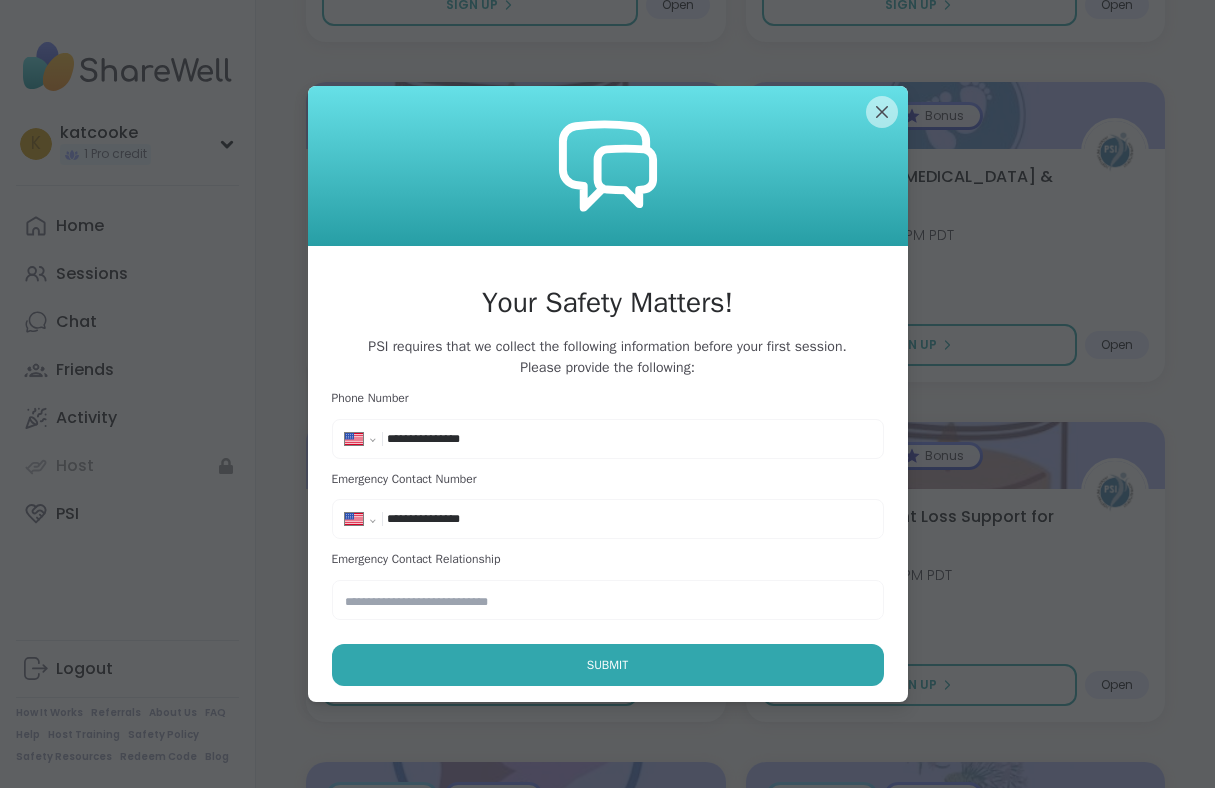 type on "**********" 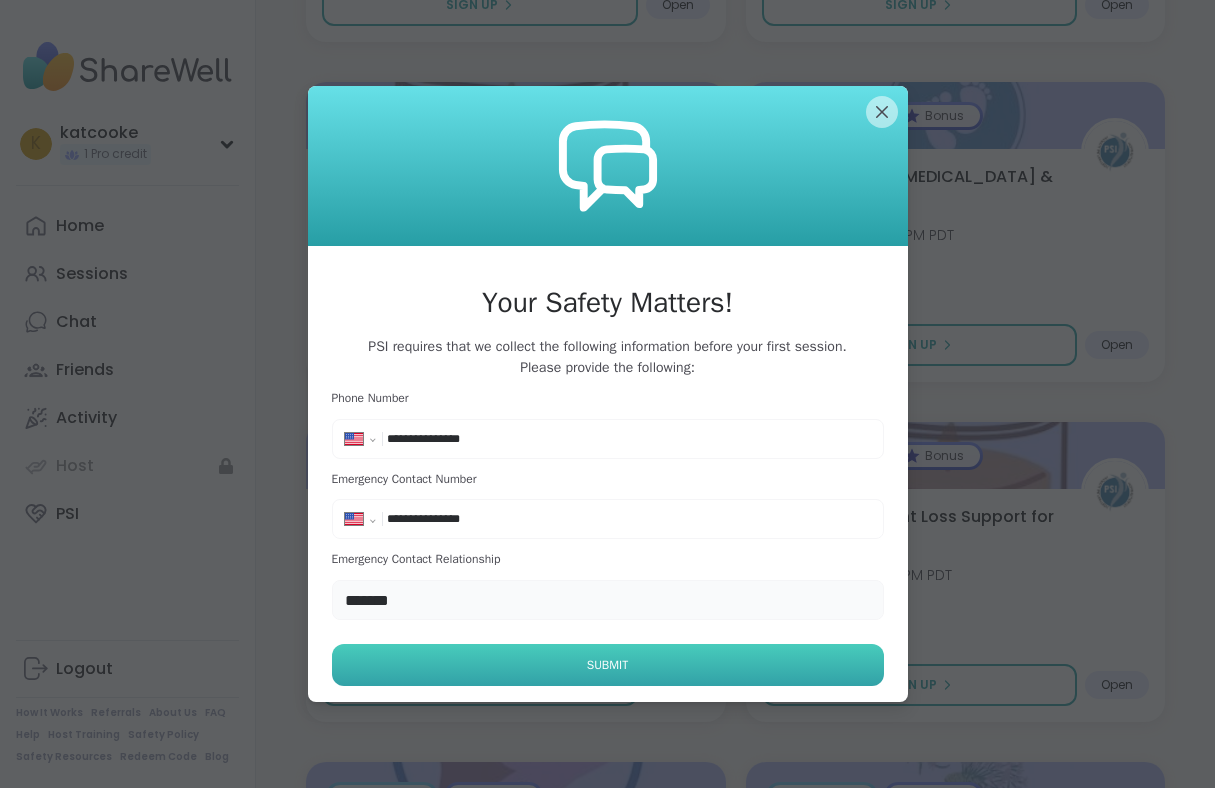 type on "*******" 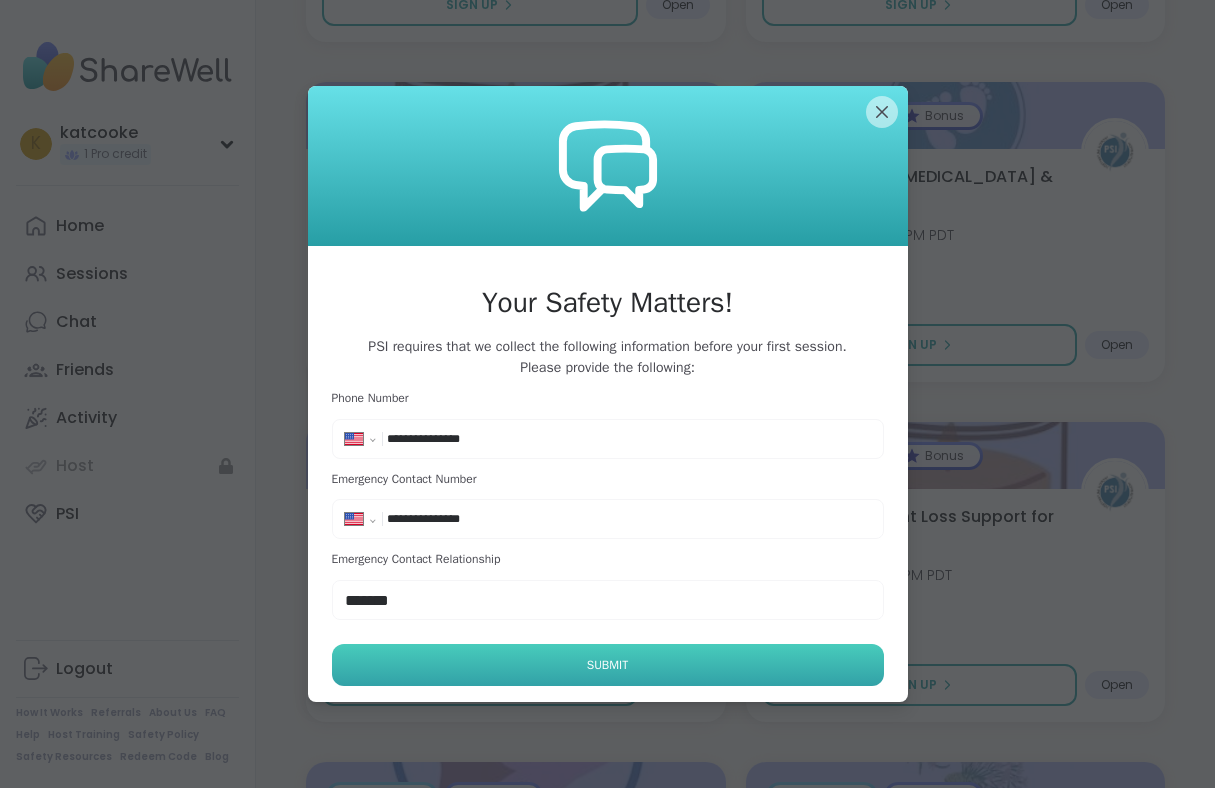 click on "Submit" at bounding box center (608, 665) 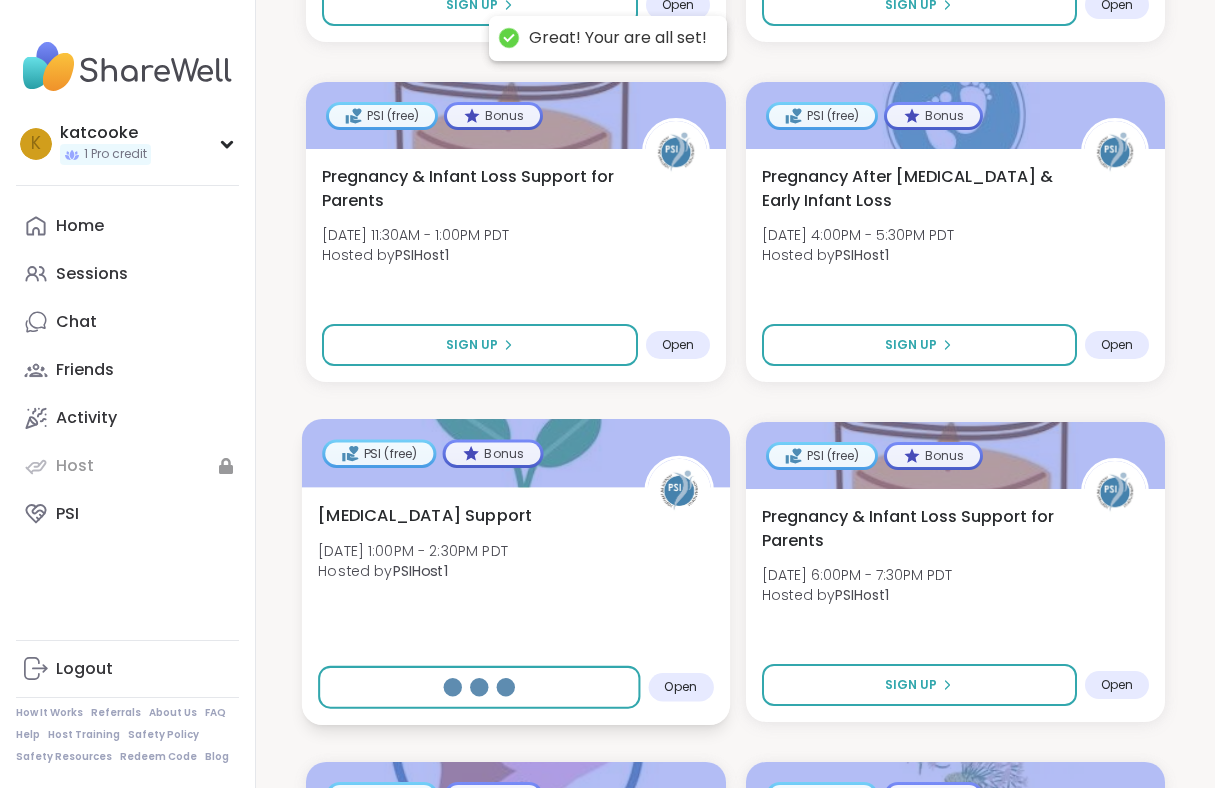 select on "**" 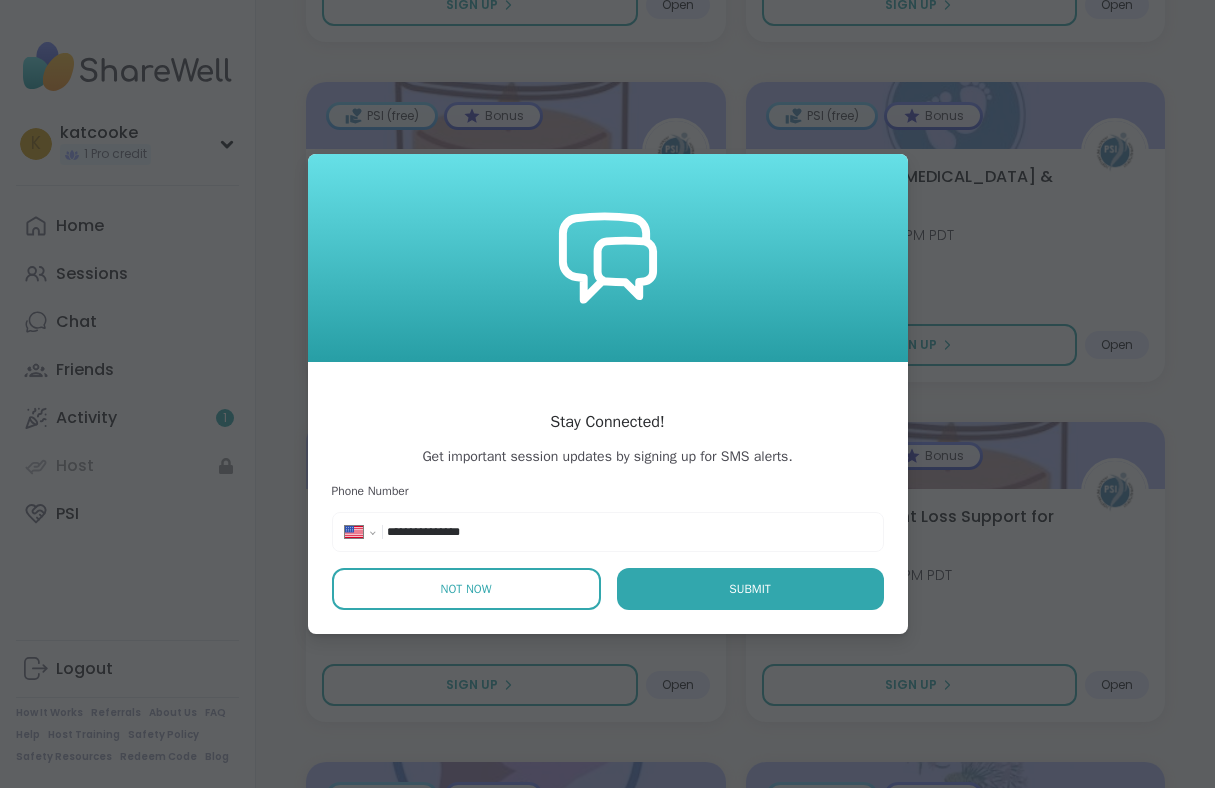 click on "Not Now" at bounding box center [465, 589] 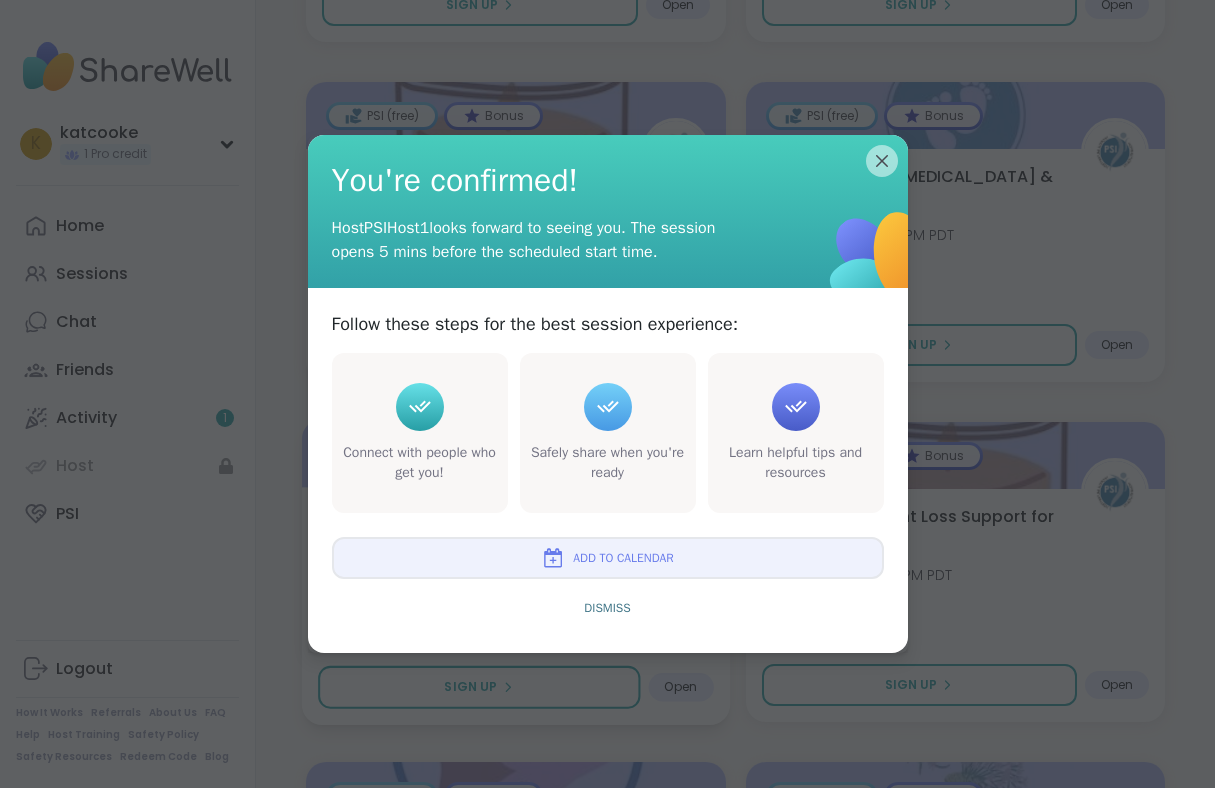 click on "Dismiss" at bounding box center [608, 608] 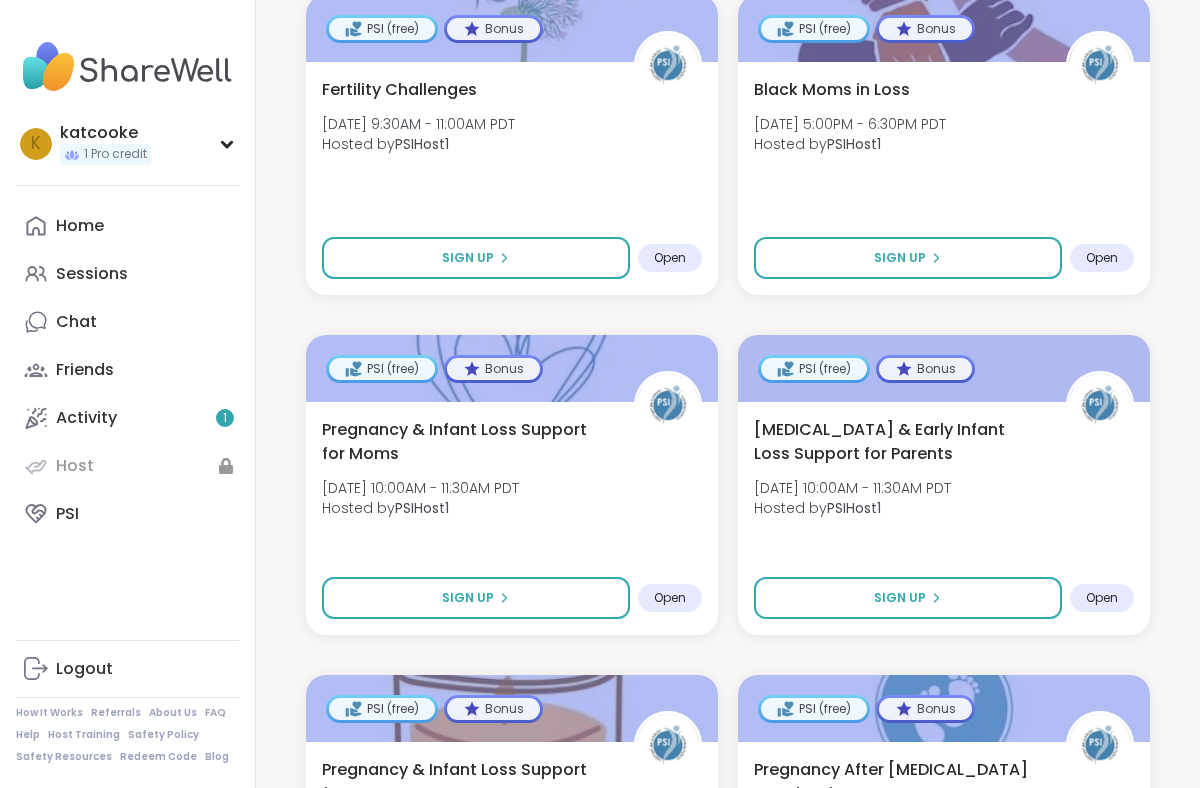 scroll, scrollTop: 549, scrollLeft: 0, axis: vertical 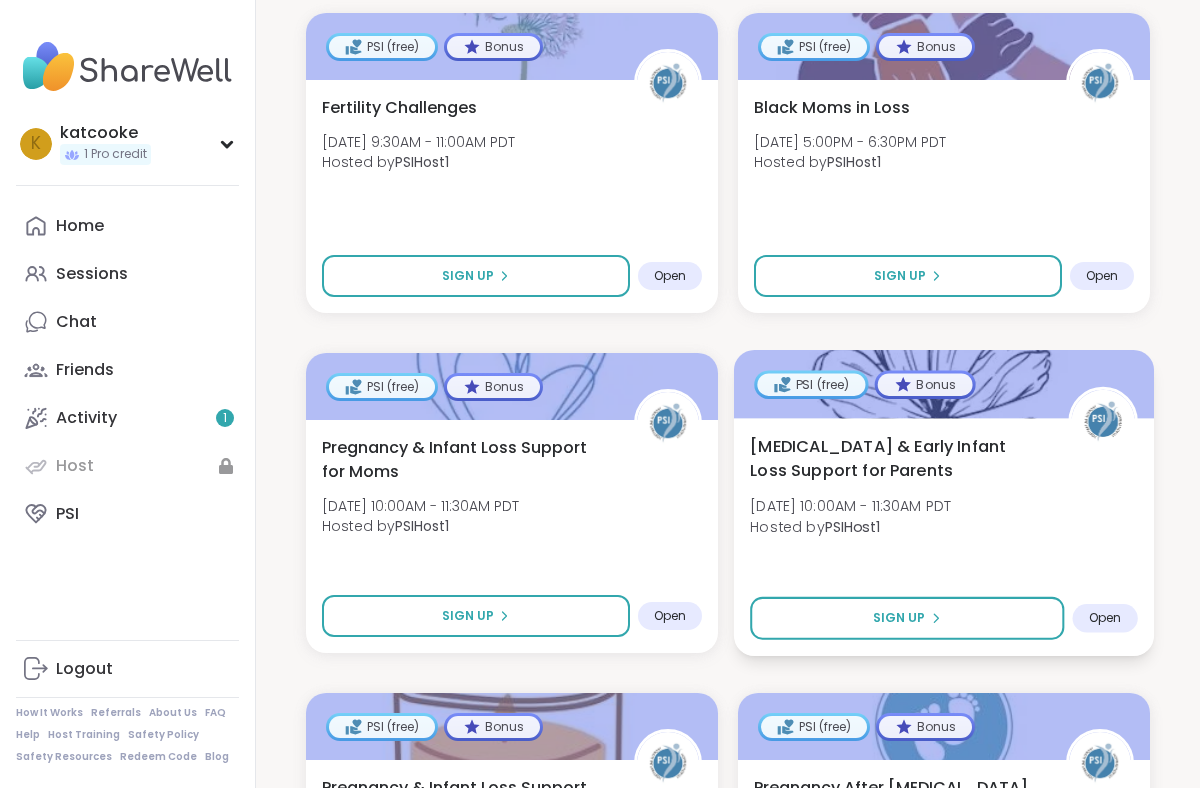 click on "[MEDICAL_DATA] & Early Infant Loss Support for Parents" at bounding box center [898, 458] 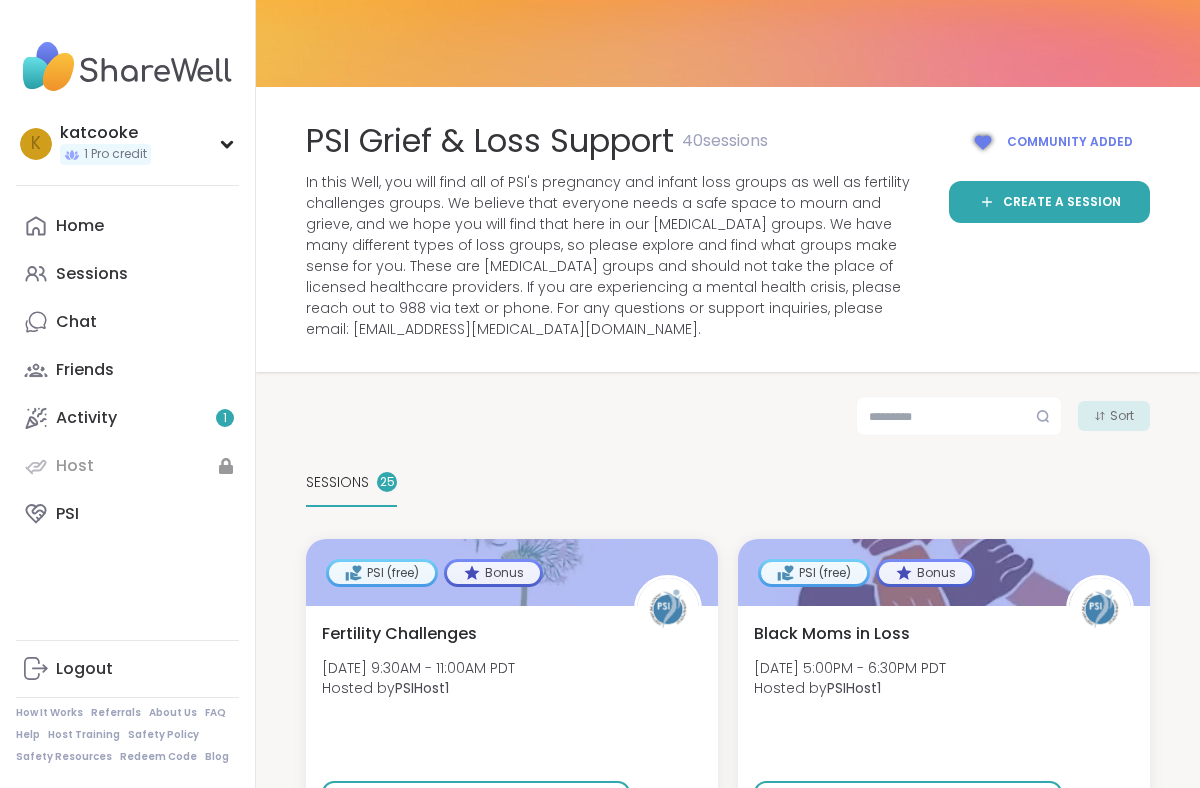 scroll, scrollTop: 0, scrollLeft: 0, axis: both 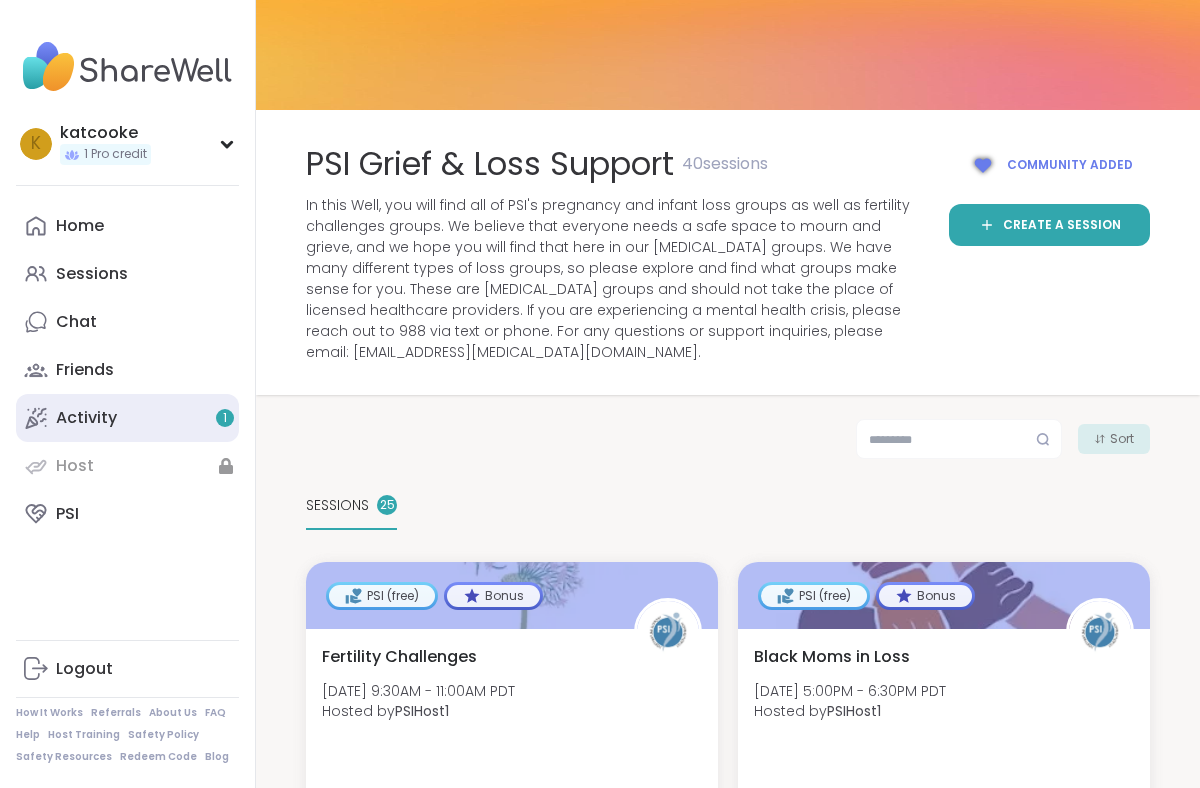 click on "Activity 1" at bounding box center [86, 418] 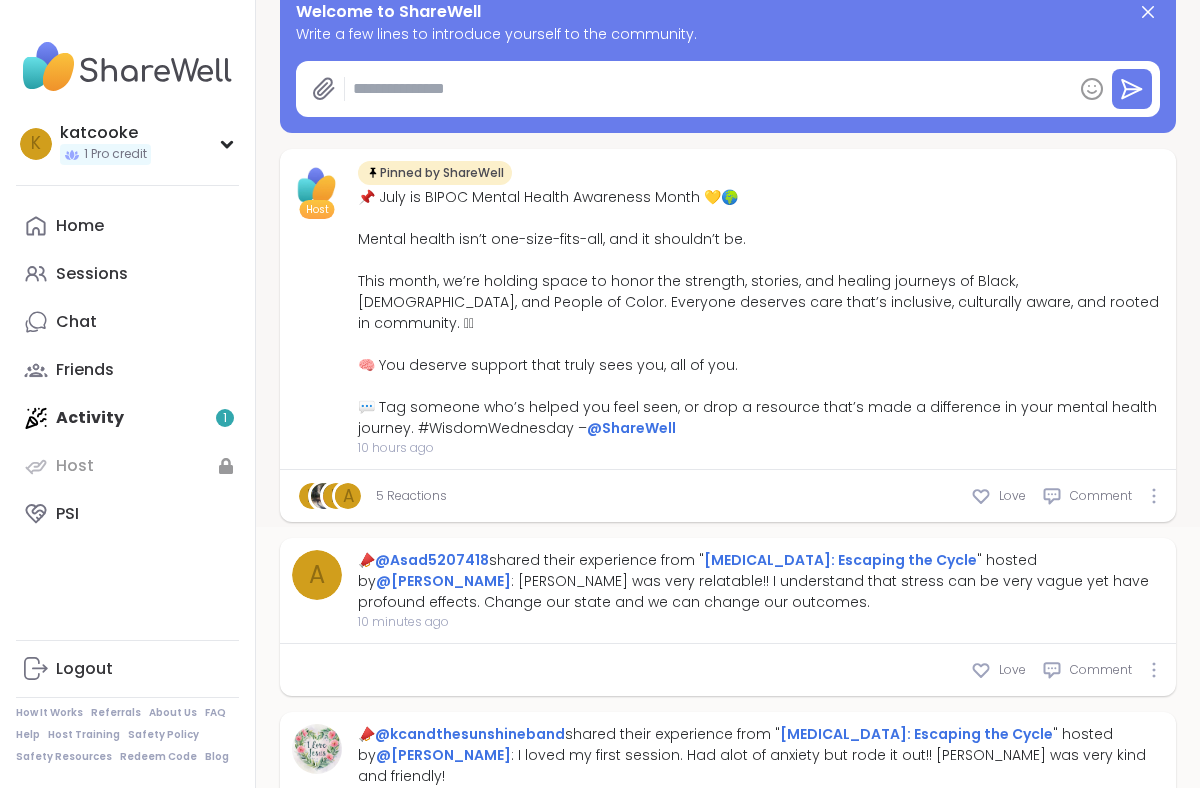 scroll, scrollTop: 635, scrollLeft: 0, axis: vertical 